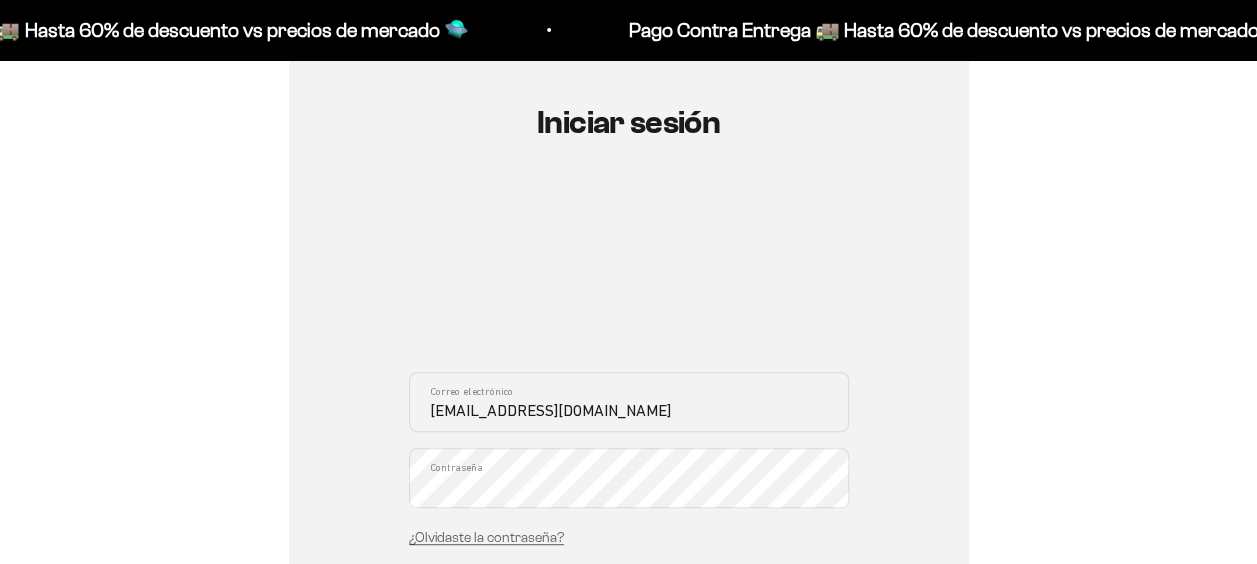 scroll, scrollTop: 400, scrollLeft: 0, axis: vertical 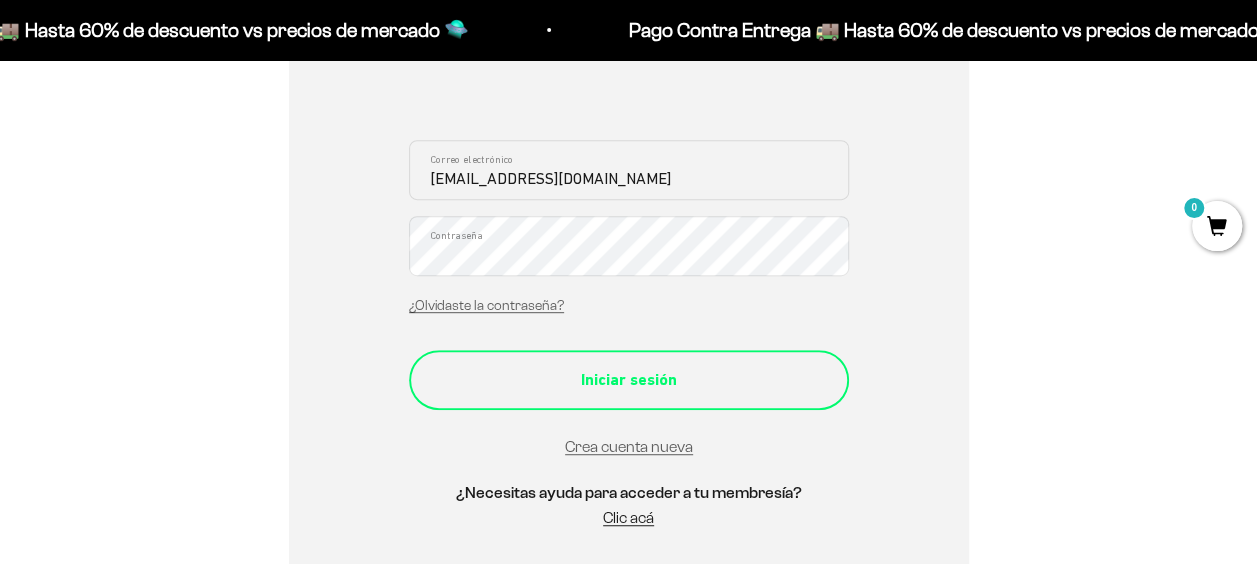 click on "Iniciar sesión" at bounding box center (629, 380) 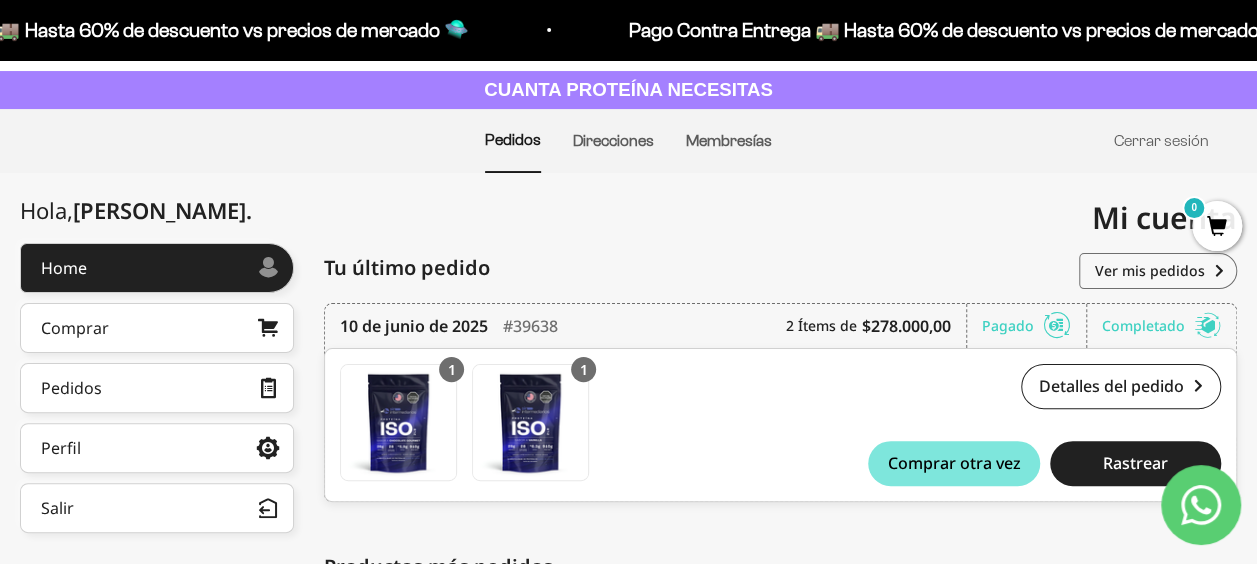 scroll, scrollTop: 300, scrollLeft: 0, axis: vertical 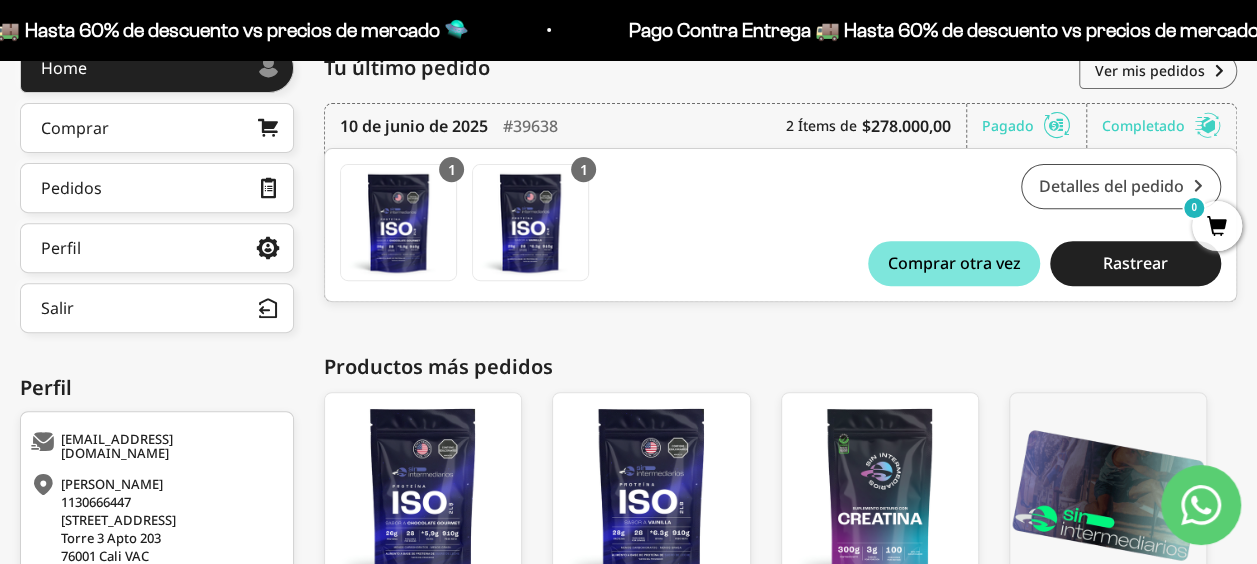 click on "Detalles del pedido" at bounding box center (1121, 186) 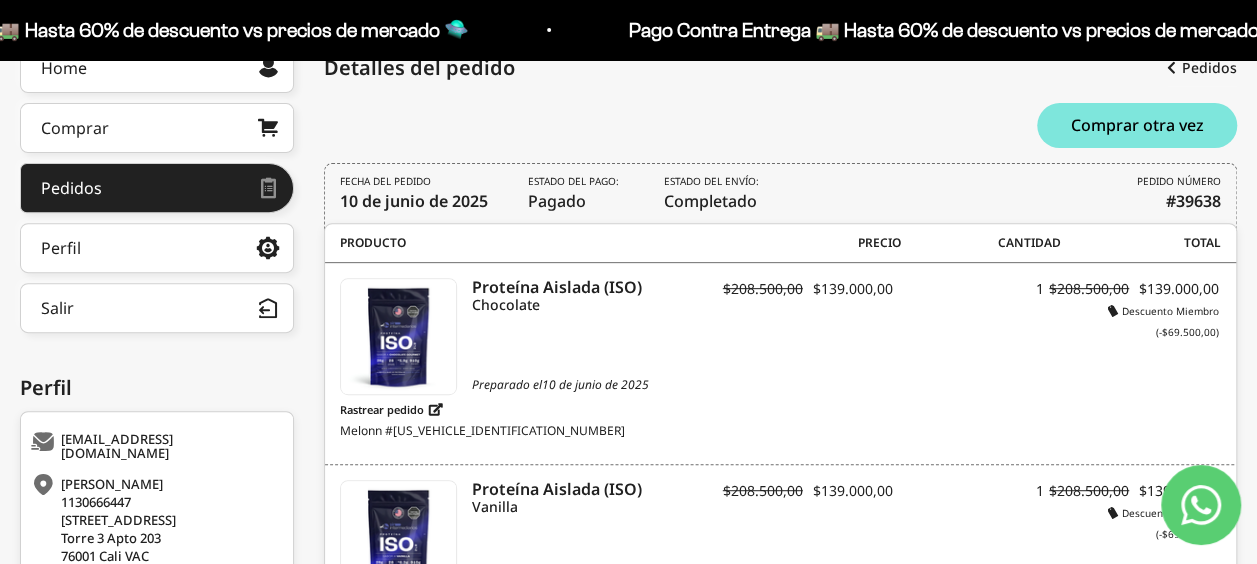 scroll, scrollTop: 0, scrollLeft: 0, axis: both 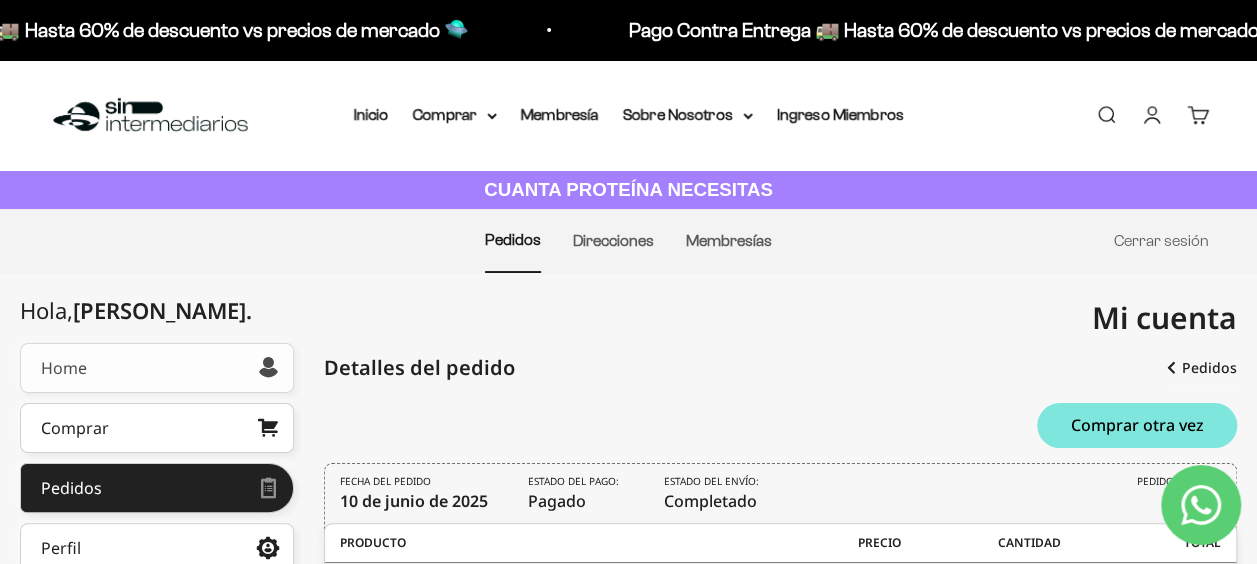 click on "Home" at bounding box center [157, 368] 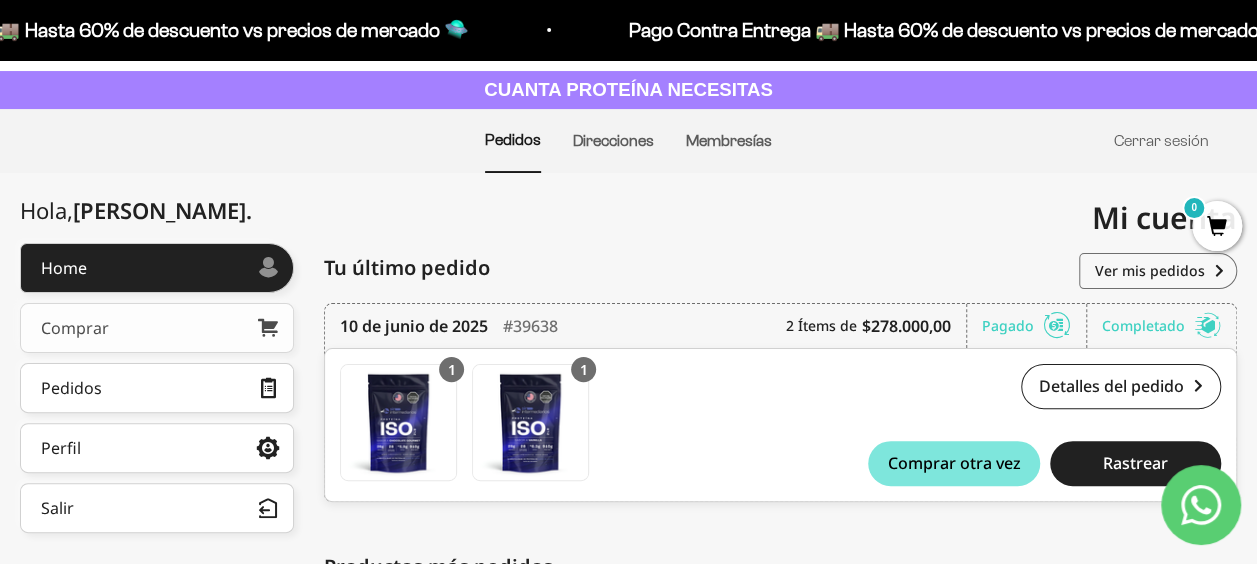 scroll, scrollTop: 0, scrollLeft: 0, axis: both 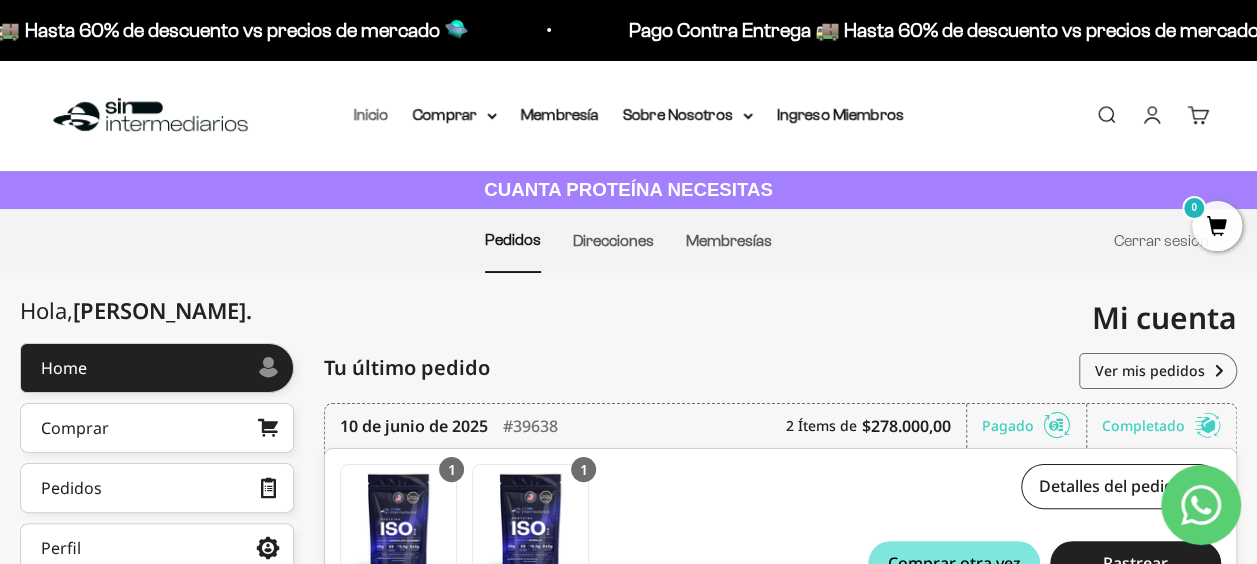 click on "Inicio" at bounding box center (371, 114) 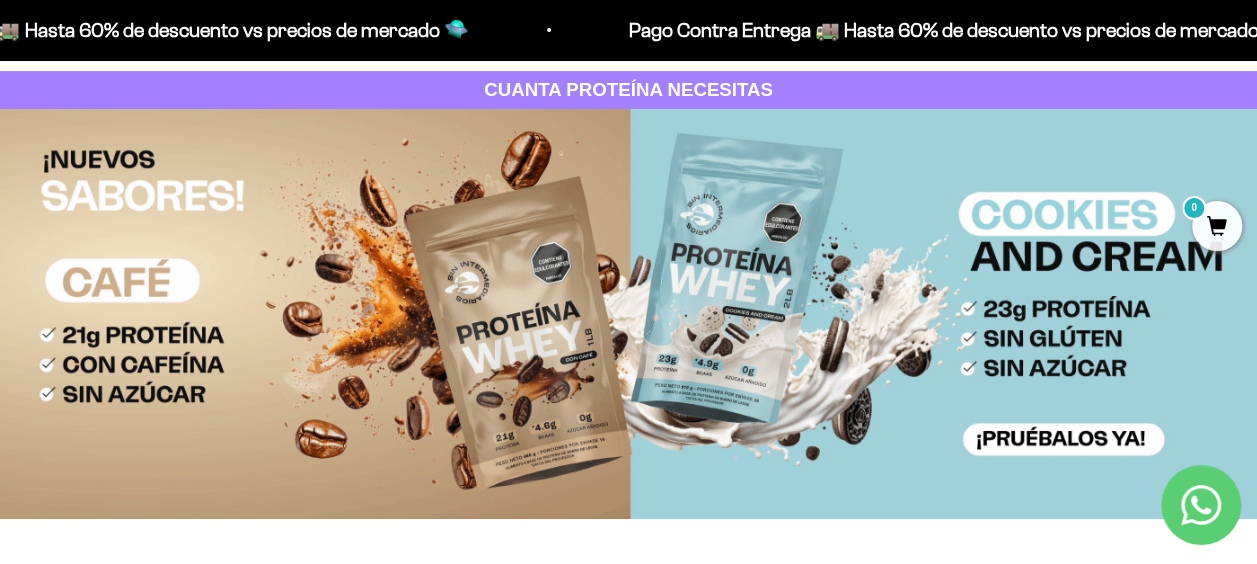 scroll, scrollTop: 0, scrollLeft: 0, axis: both 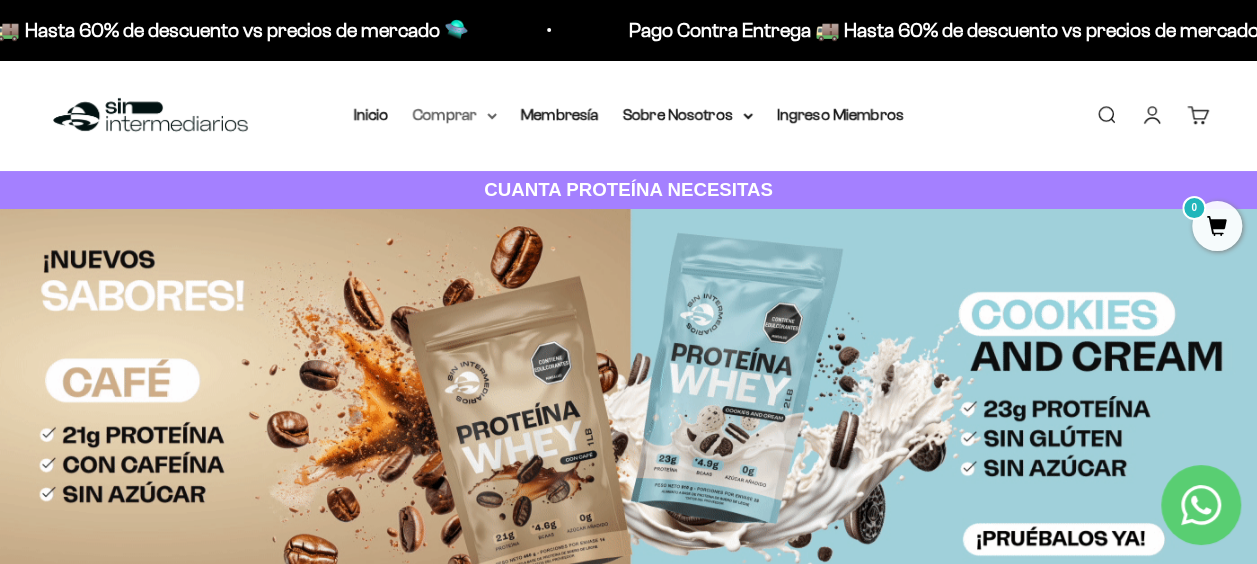 click 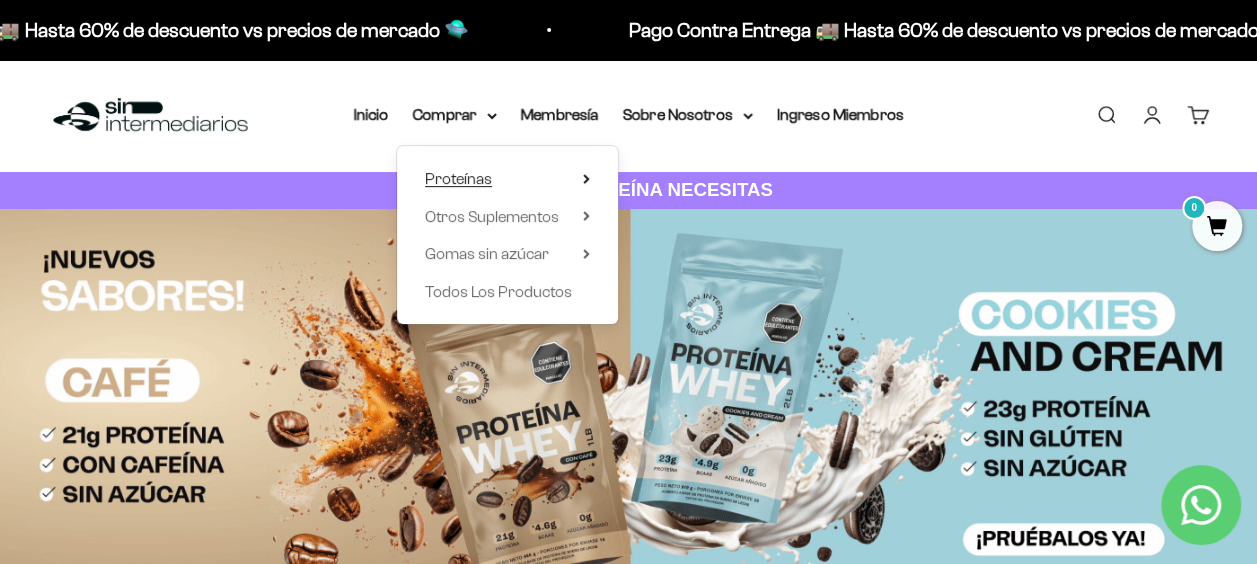 click on "Proteínas" at bounding box center (507, 179) 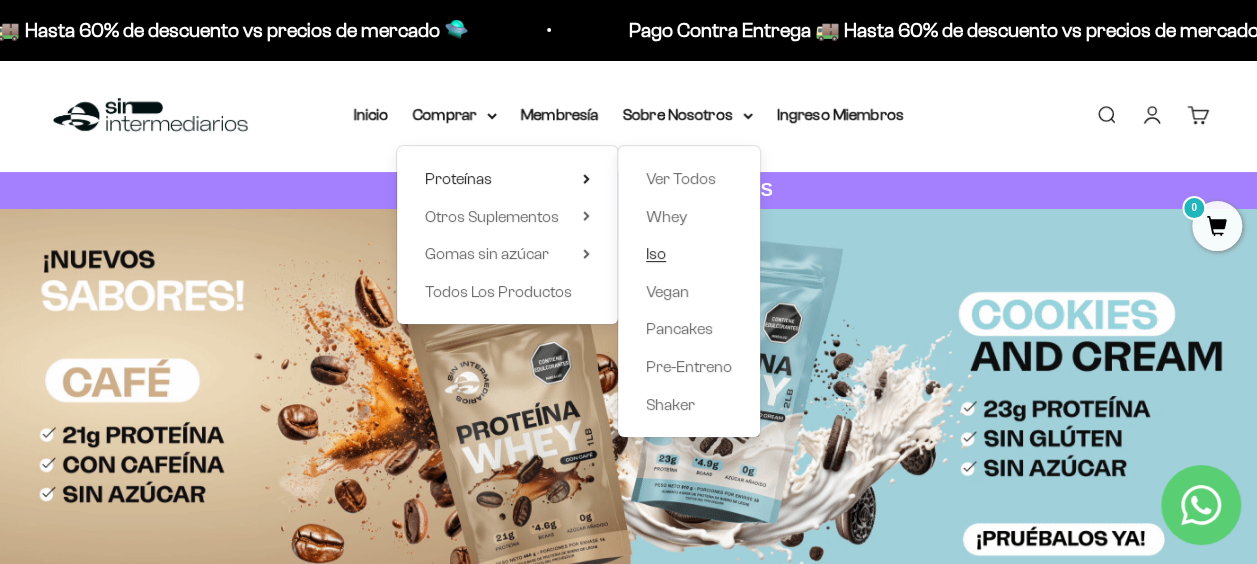 click on "Iso" at bounding box center [689, 254] 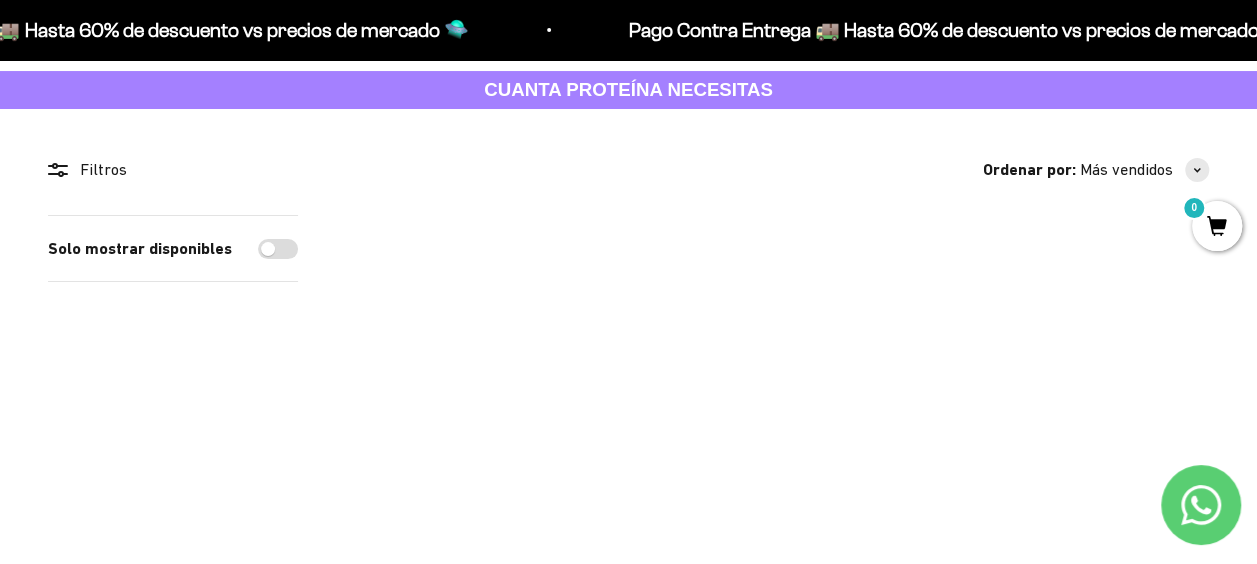 scroll, scrollTop: 200, scrollLeft: 0, axis: vertical 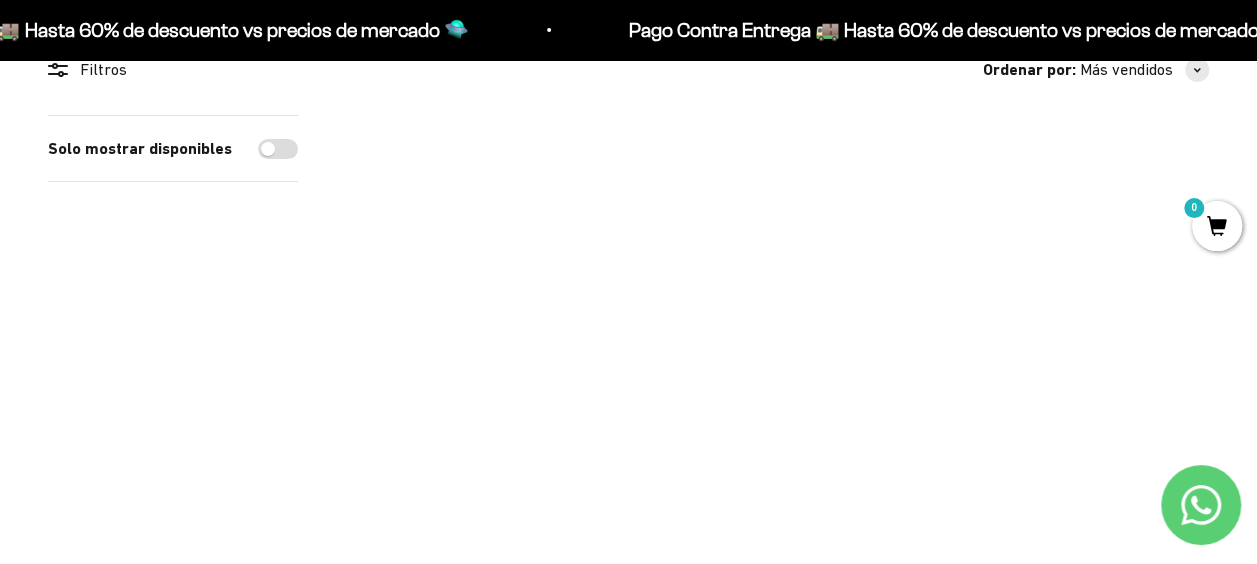 click at bounding box center [778, 251] 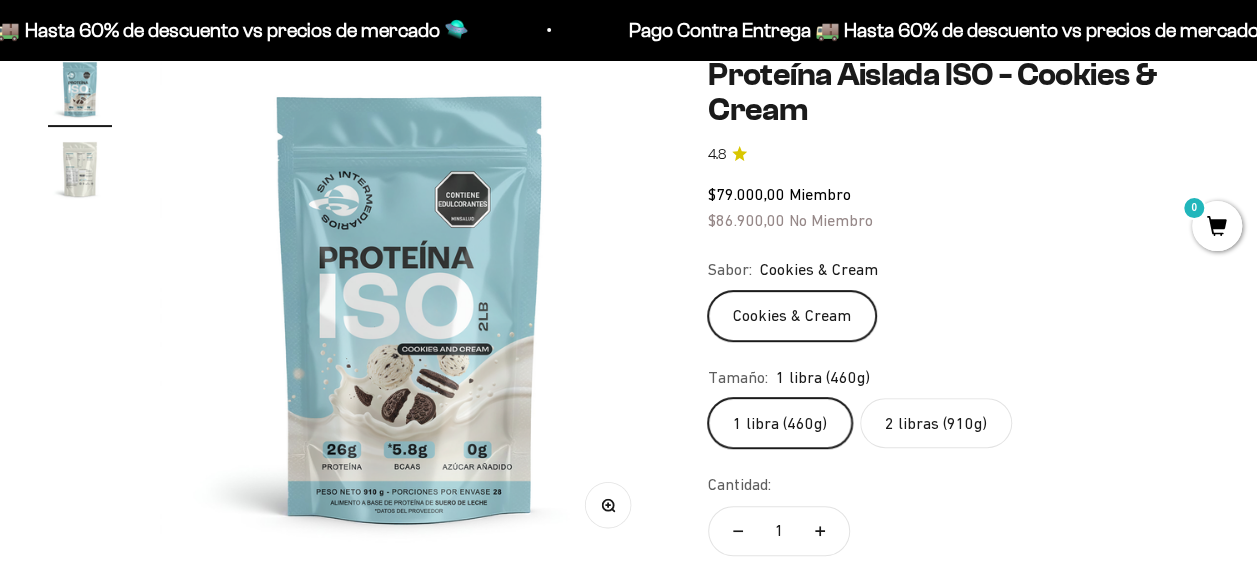 scroll, scrollTop: 200, scrollLeft: 0, axis: vertical 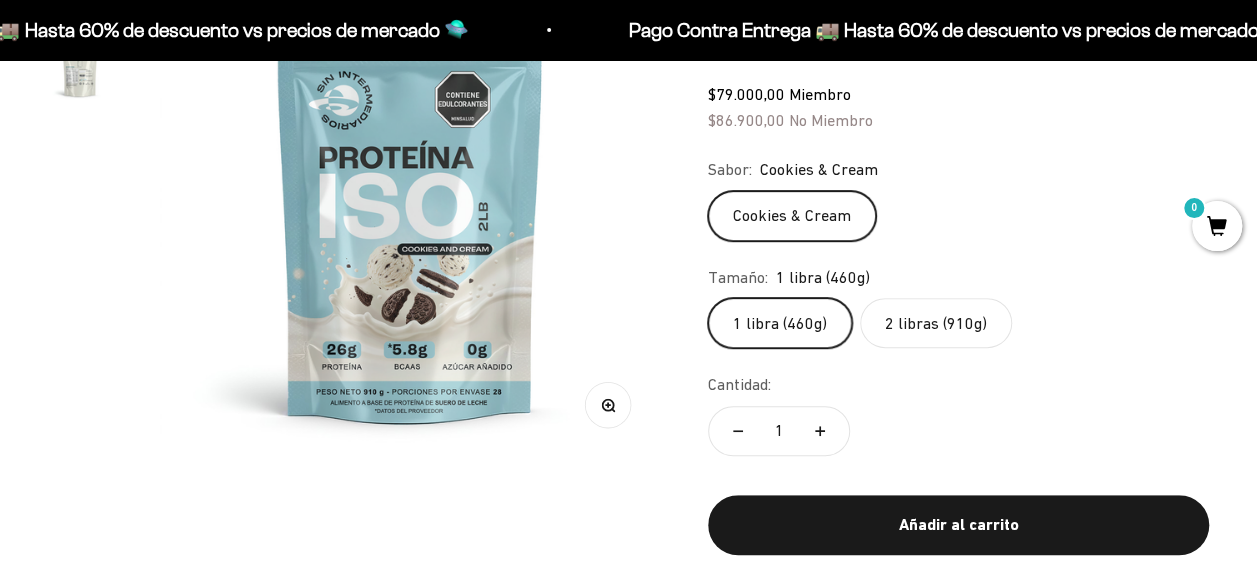 click at bounding box center [410, 207] 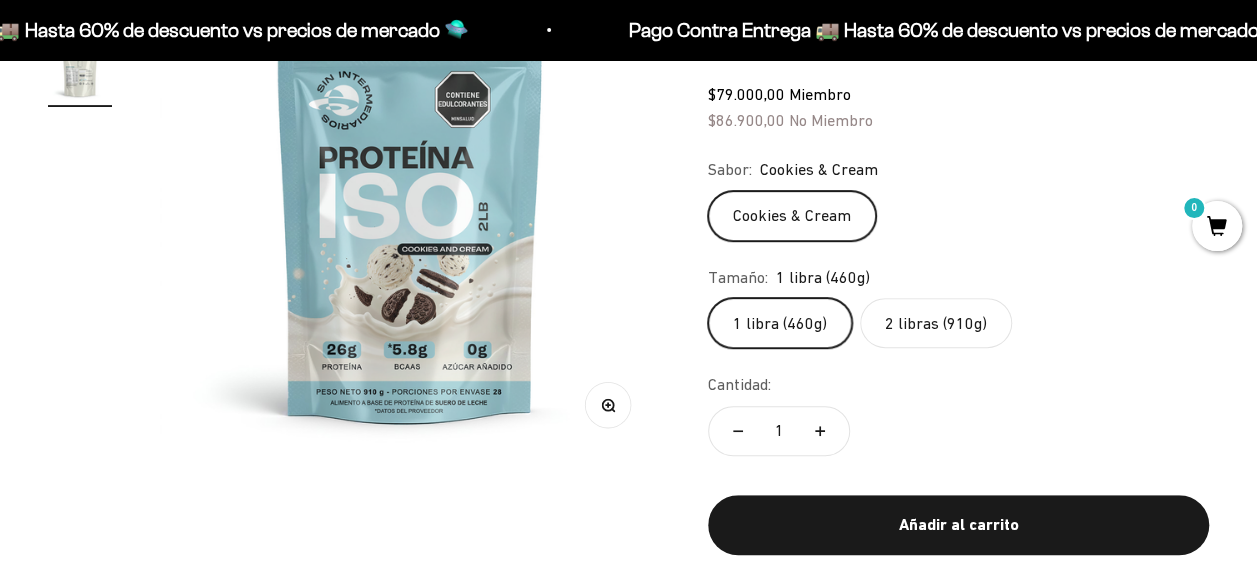 scroll, scrollTop: 0, scrollLeft: 512, axis: horizontal 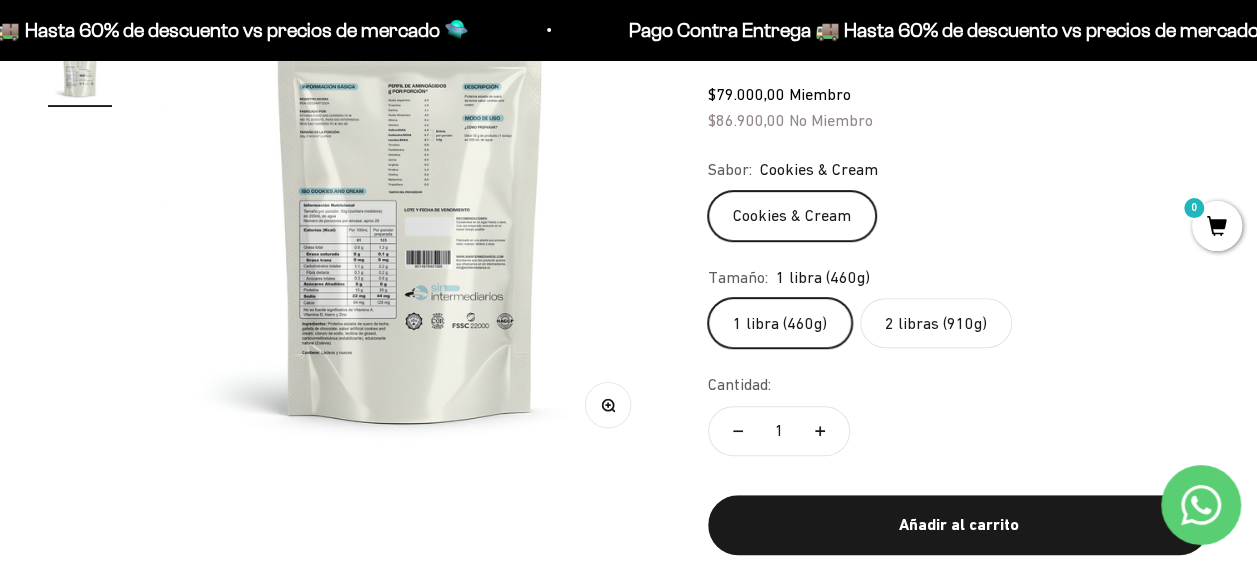 click at bounding box center [410, 207] 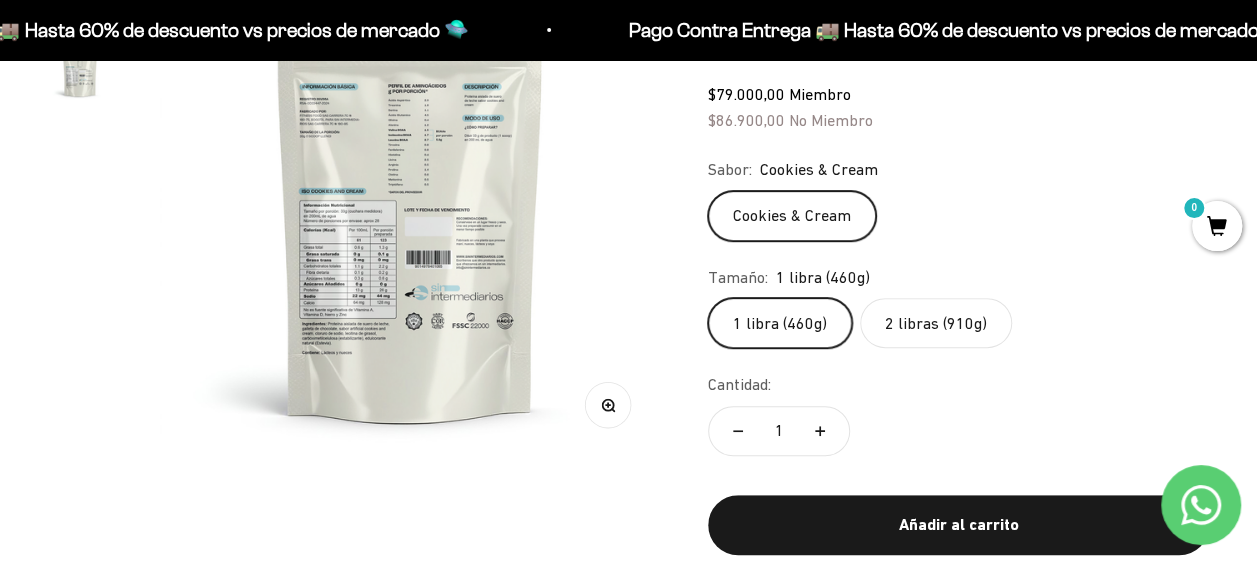scroll, scrollTop: 0, scrollLeft: 0, axis: both 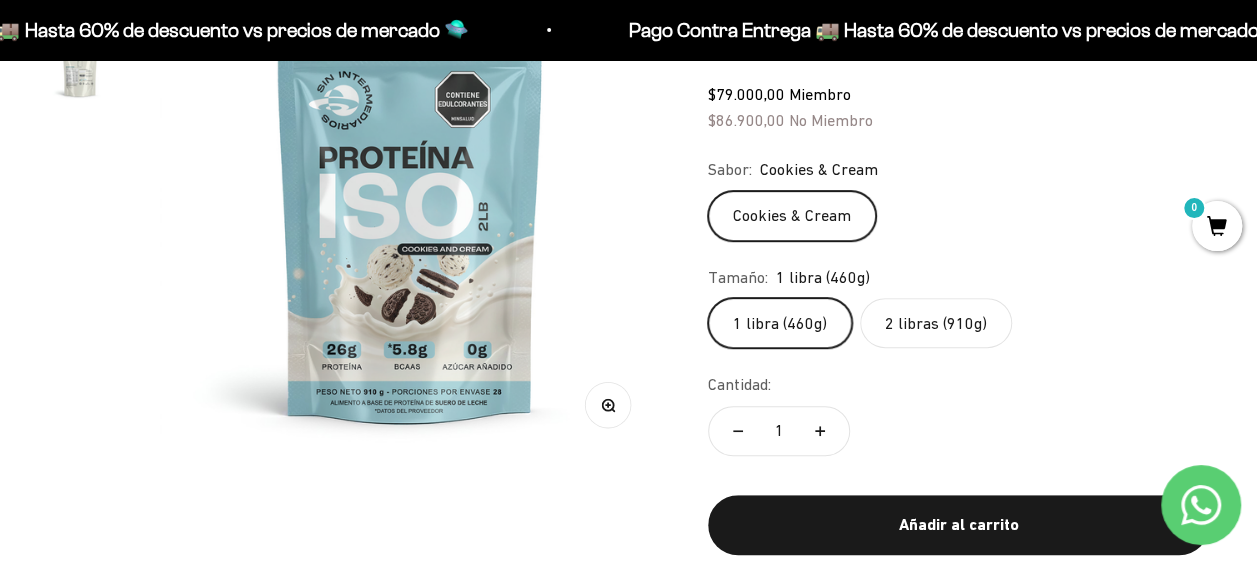 click at bounding box center (410, 207) 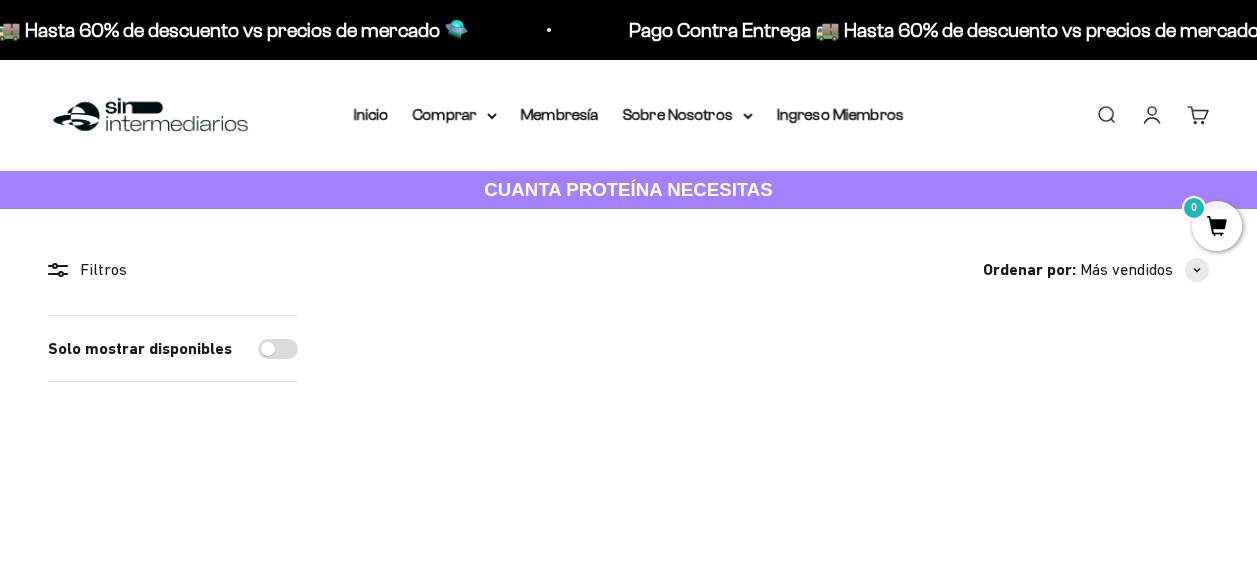 scroll, scrollTop: 198, scrollLeft: 0, axis: vertical 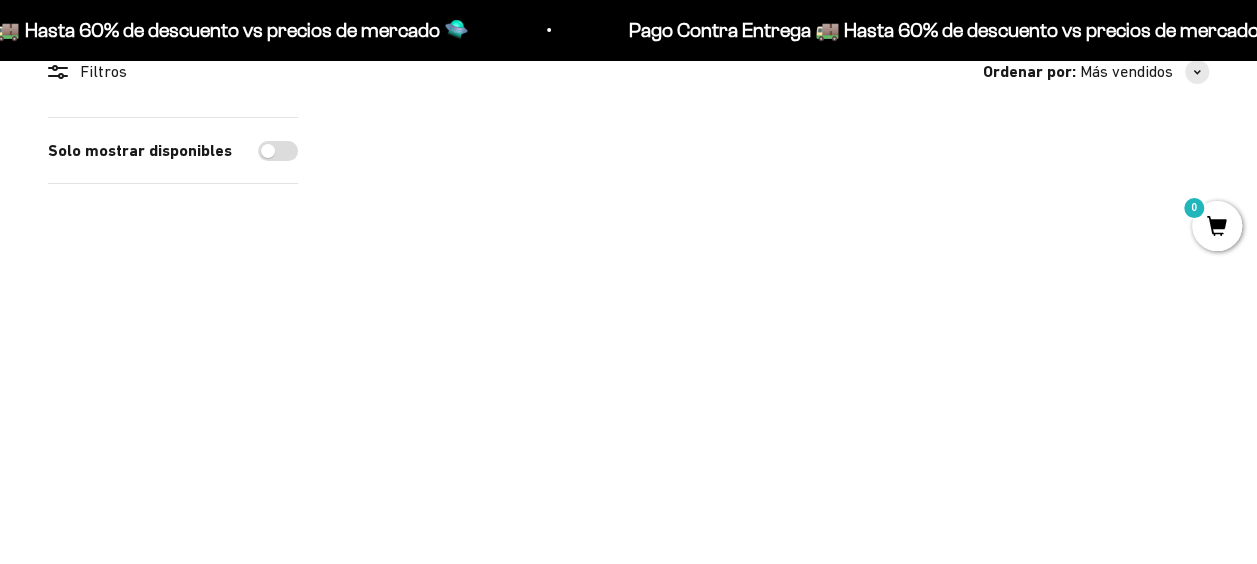 click at bounding box center (890, 365) 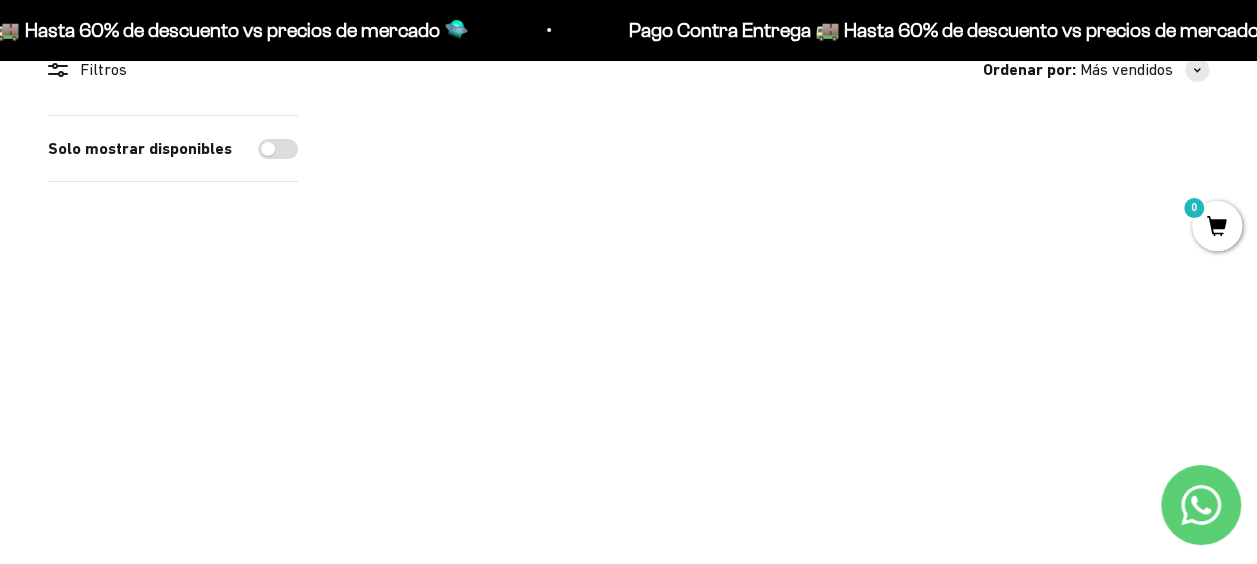 type on "2" 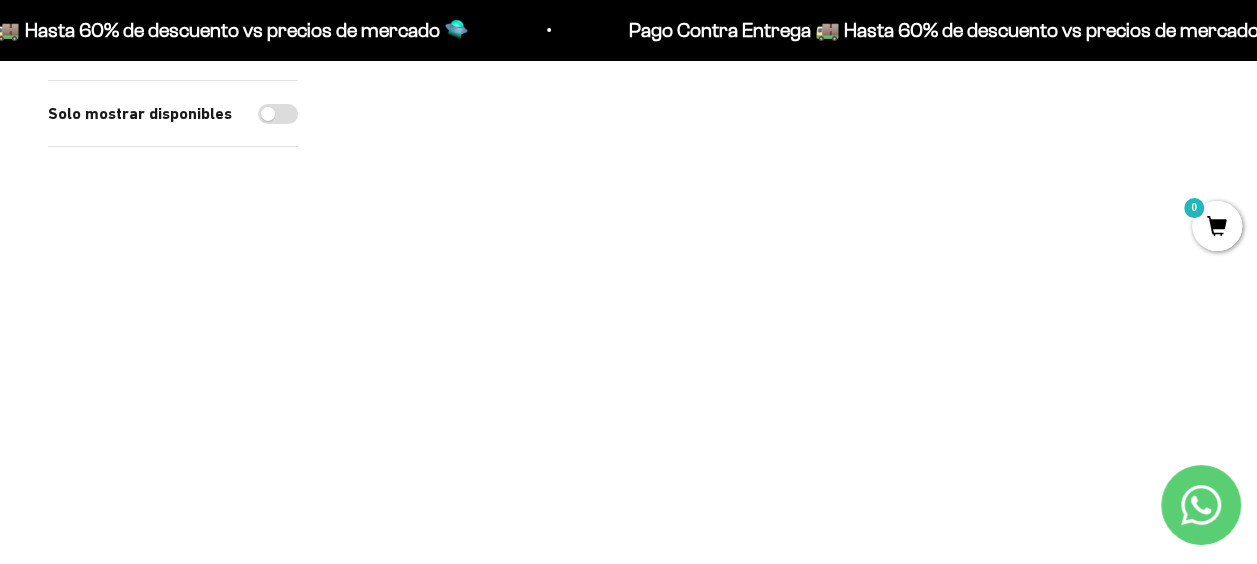 type on "2" 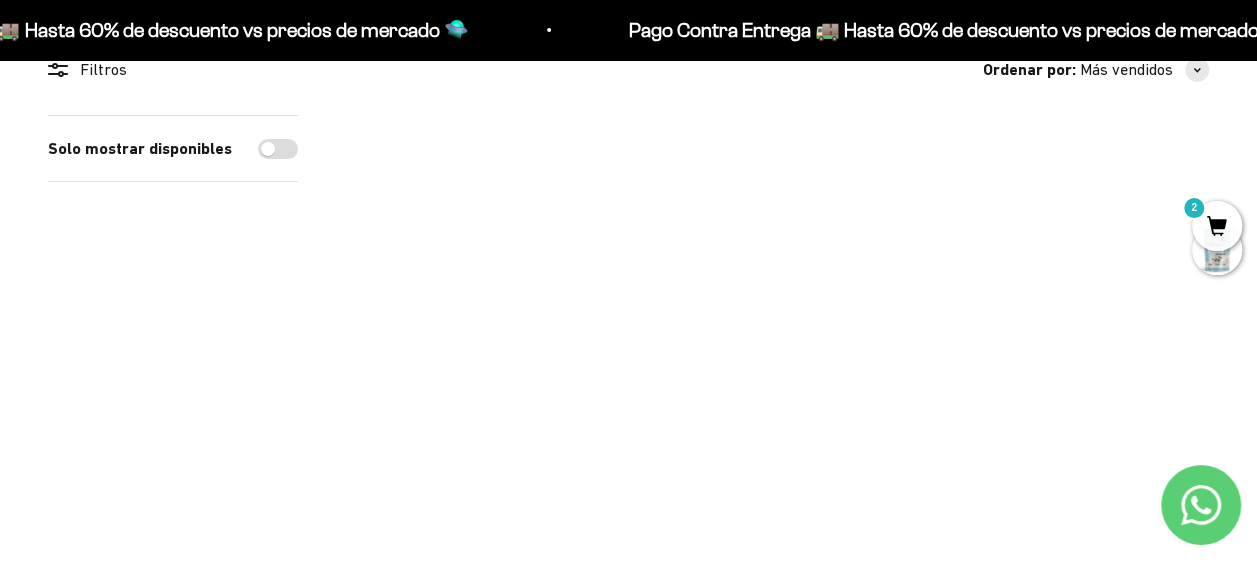 scroll, scrollTop: 0, scrollLeft: 0, axis: both 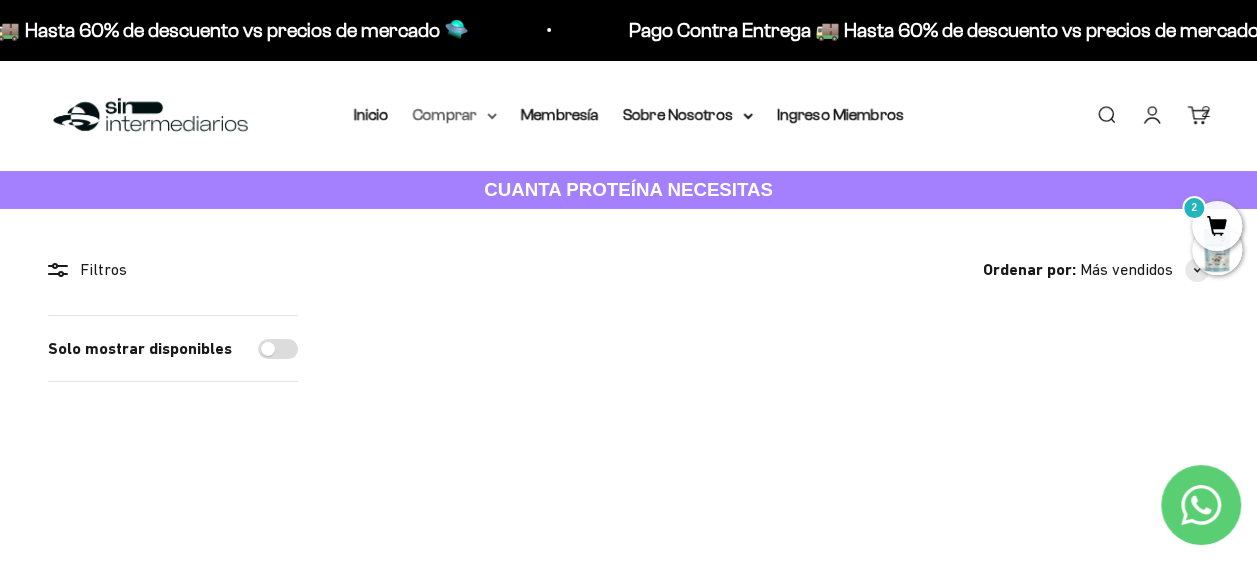click on "Comprar" at bounding box center (455, 115) 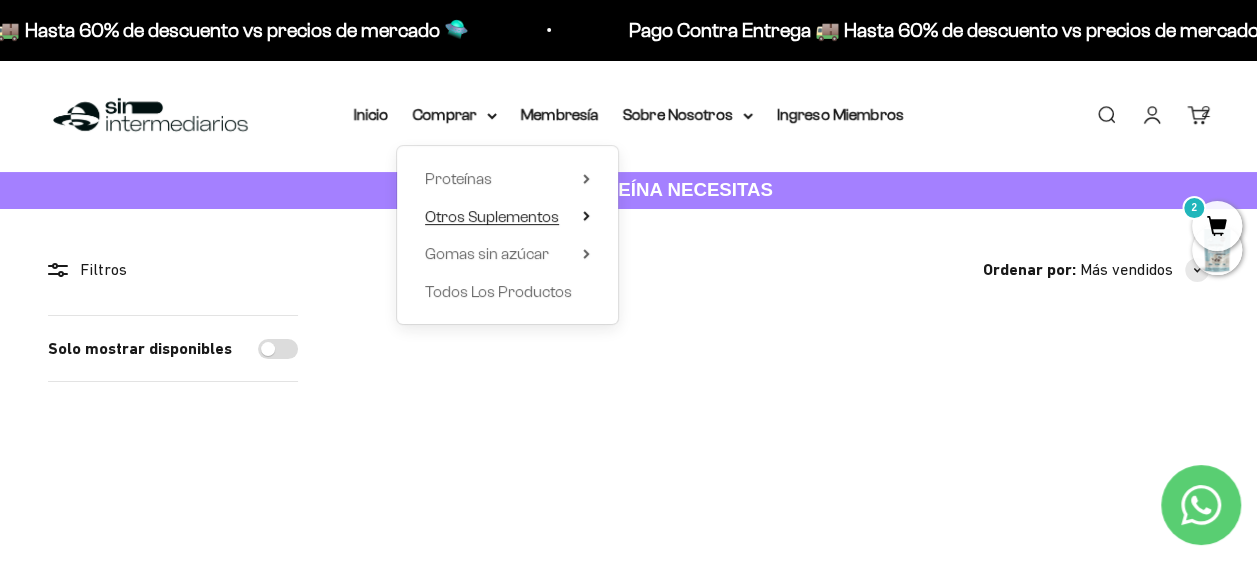 click 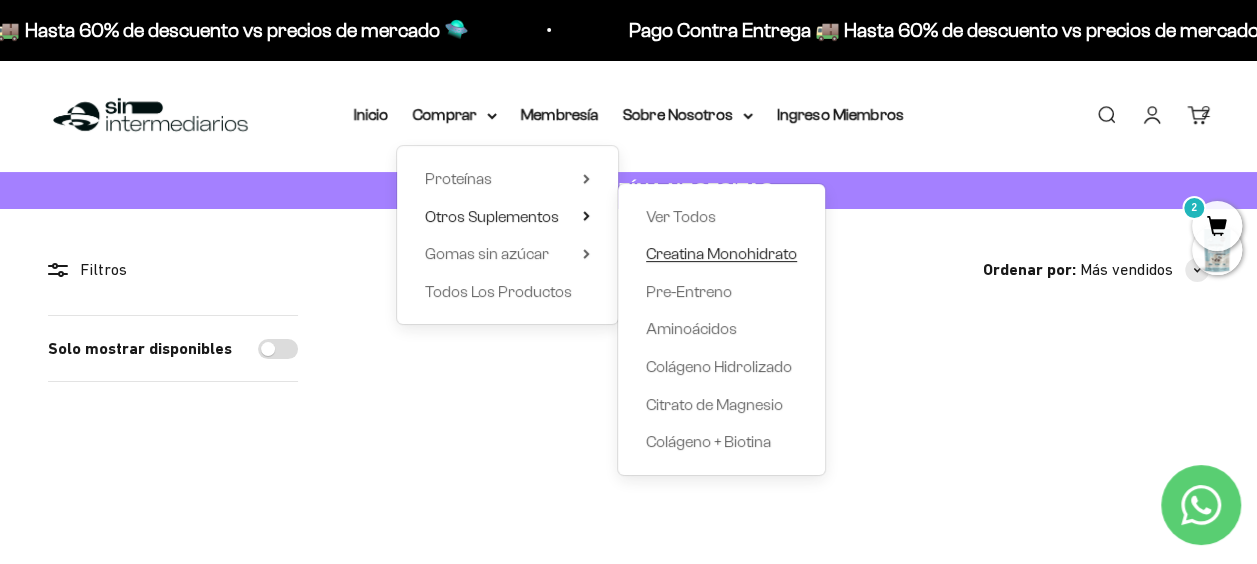 click on "Creatina Monohidrato" at bounding box center (721, 253) 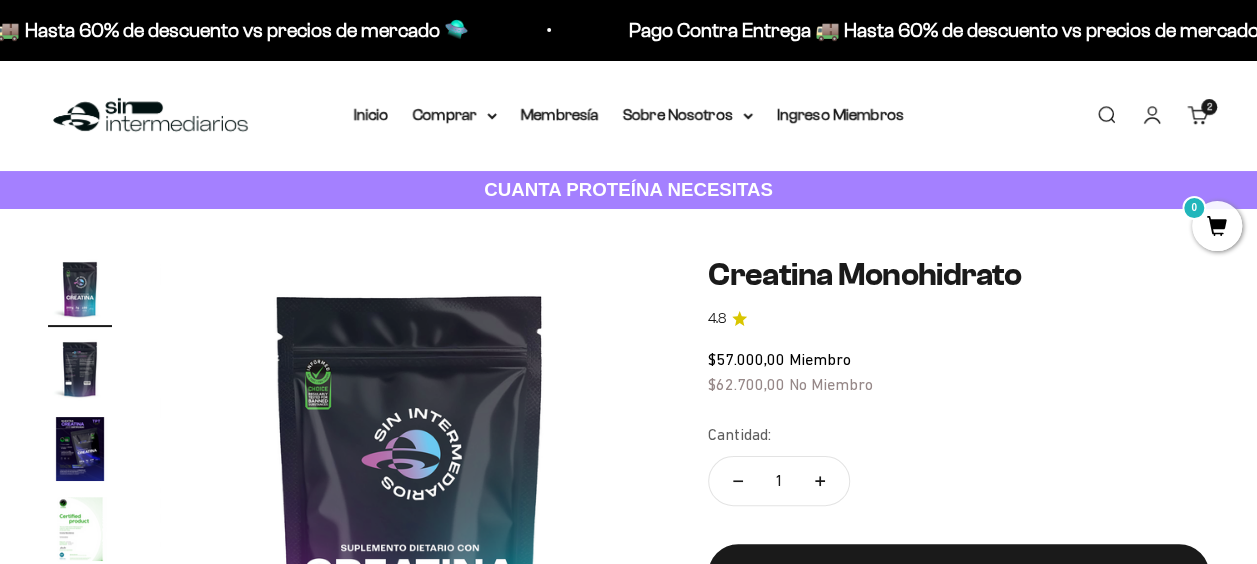 scroll, scrollTop: 200, scrollLeft: 0, axis: vertical 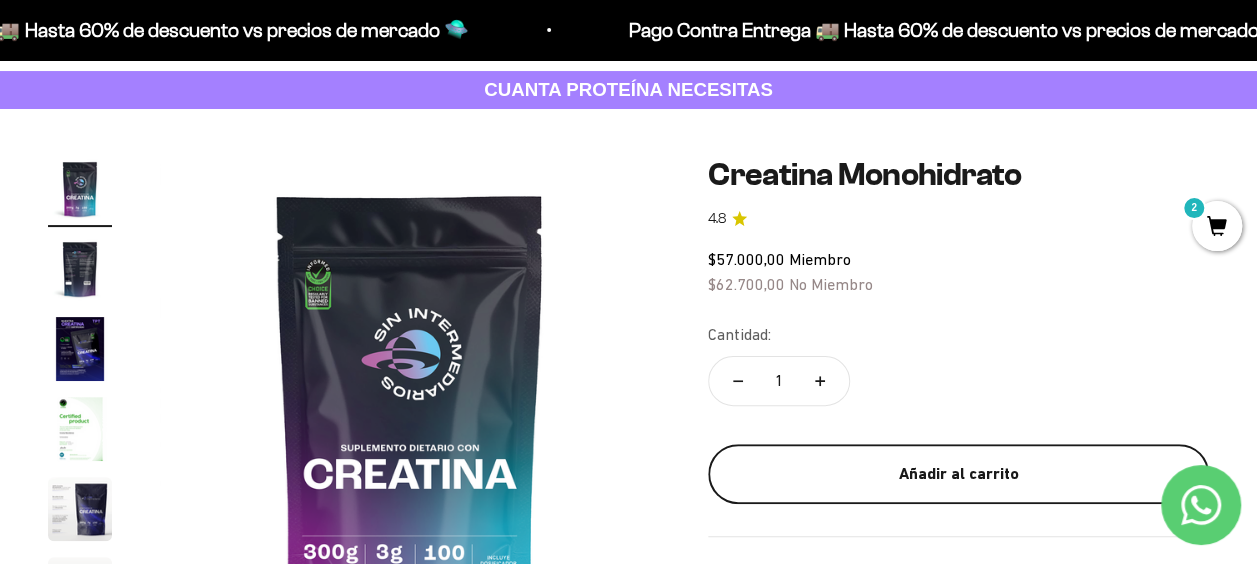 click on "Añadir al carrito" at bounding box center (958, 474) 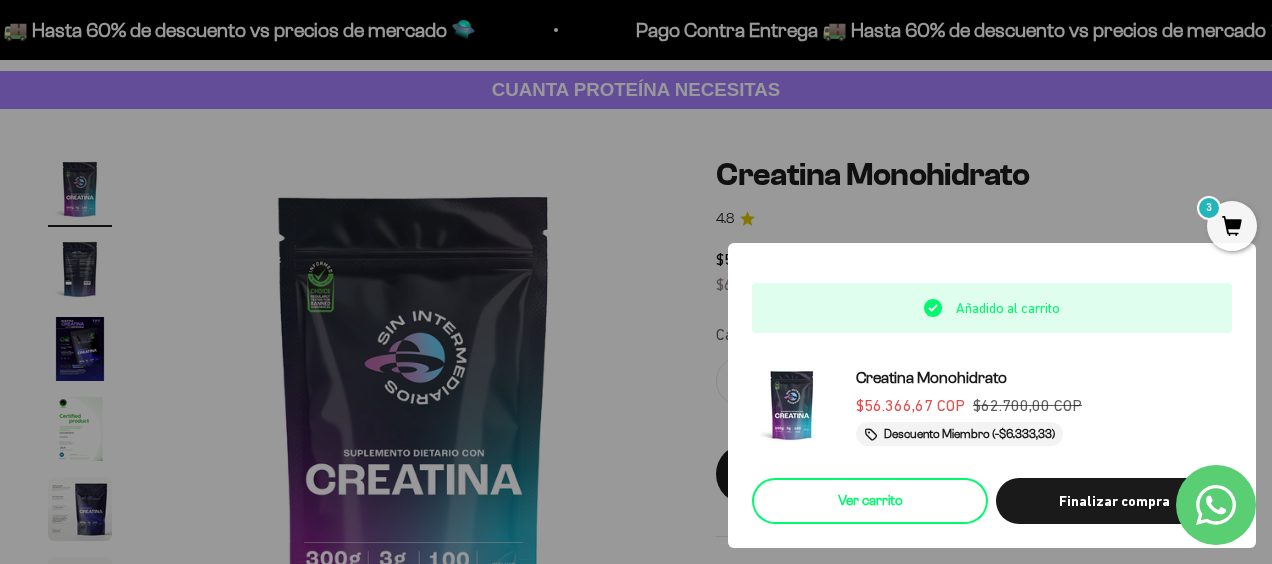 click on "Ver carrito" at bounding box center [870, 501] 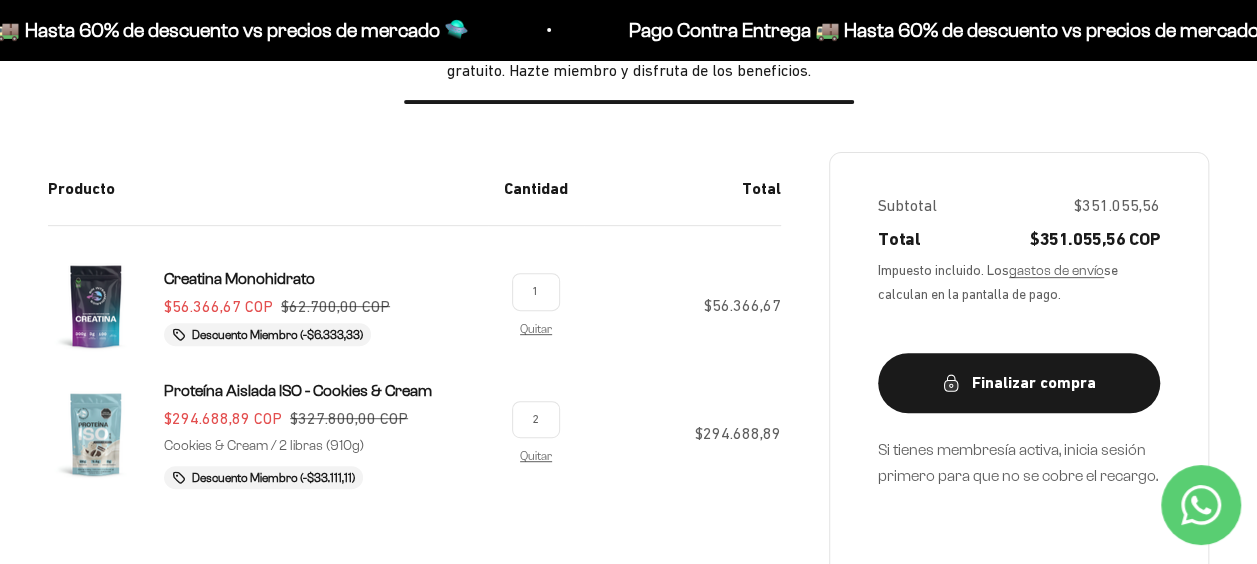 scroll, scrollTop: 400, scrollLeft: 0, axis: vertical 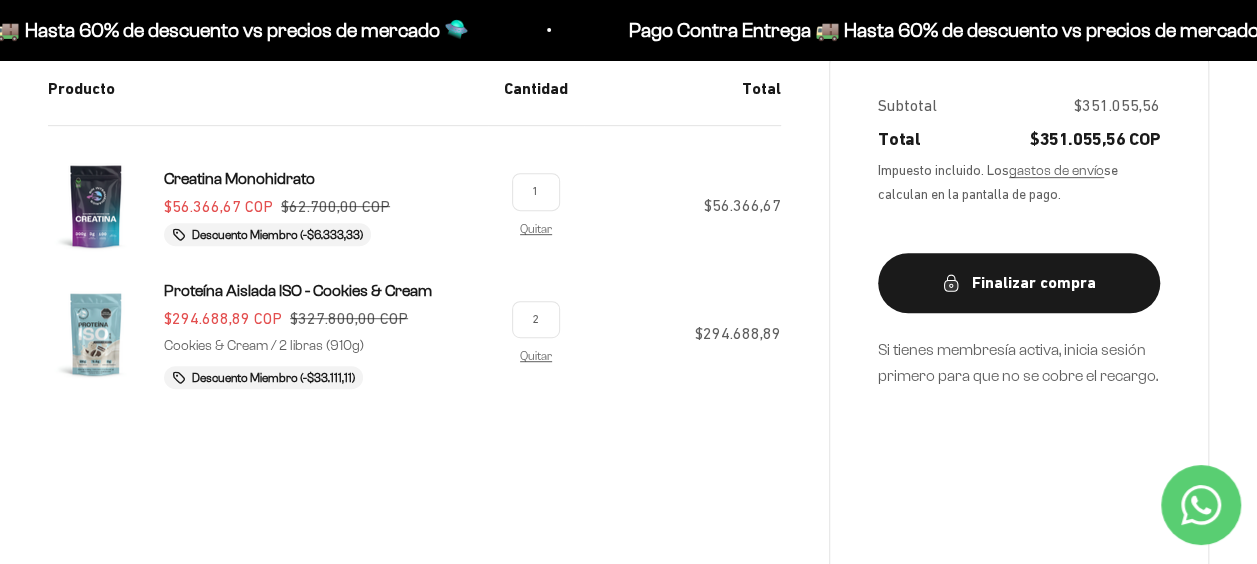click on "2" at bounding box center (536, 319) 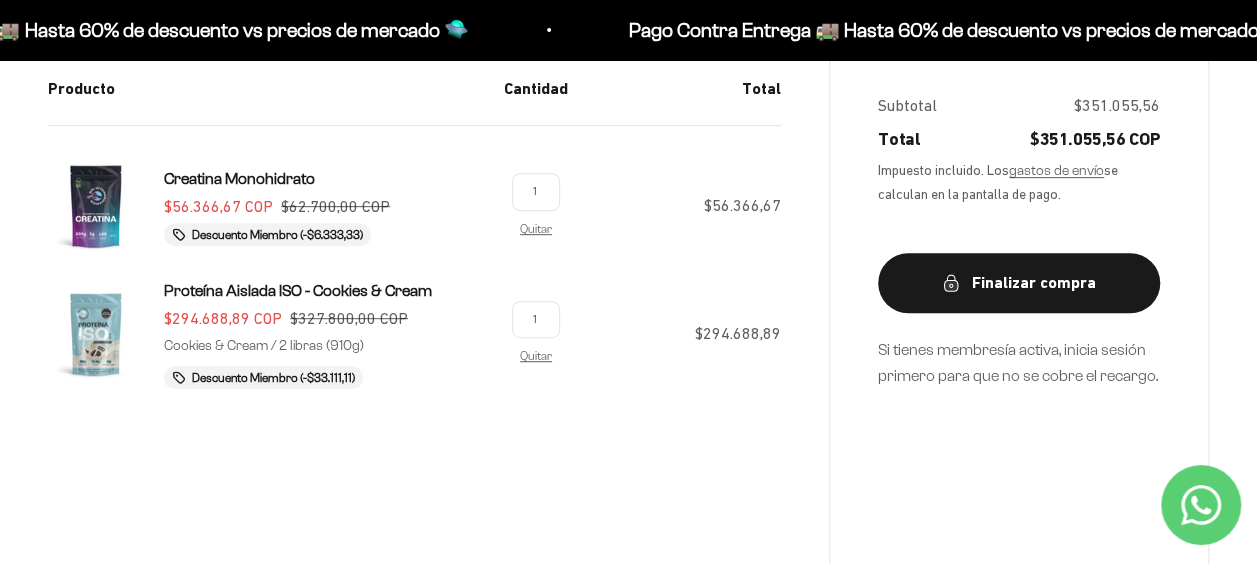 type on "1" 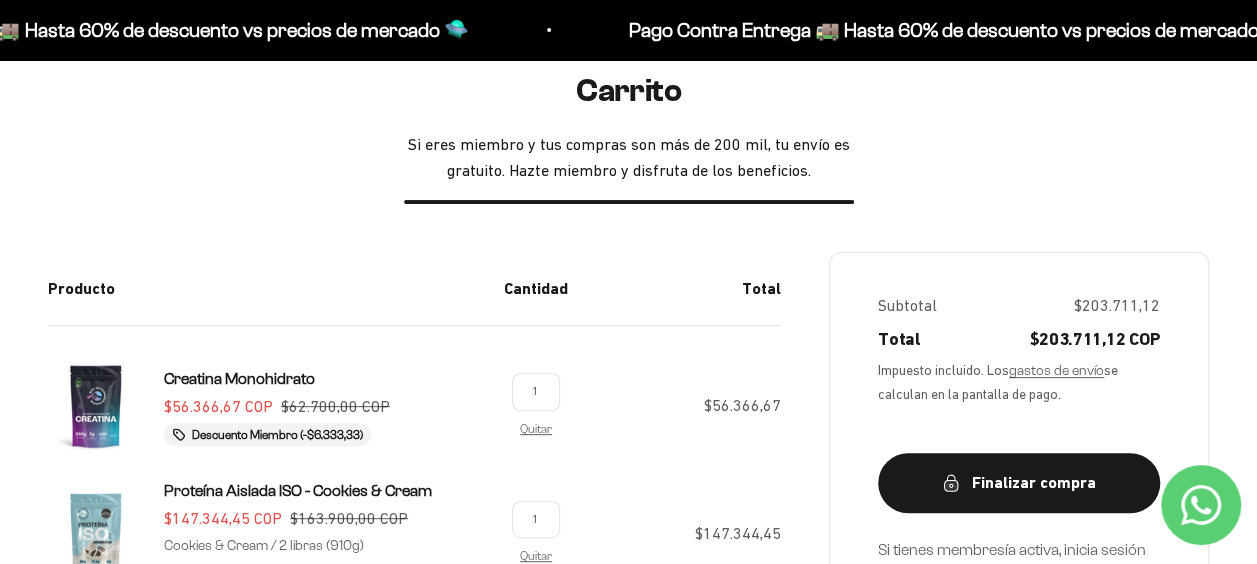 scroll, scrollTop: 300, scrollLeft: 0, axis: vertical 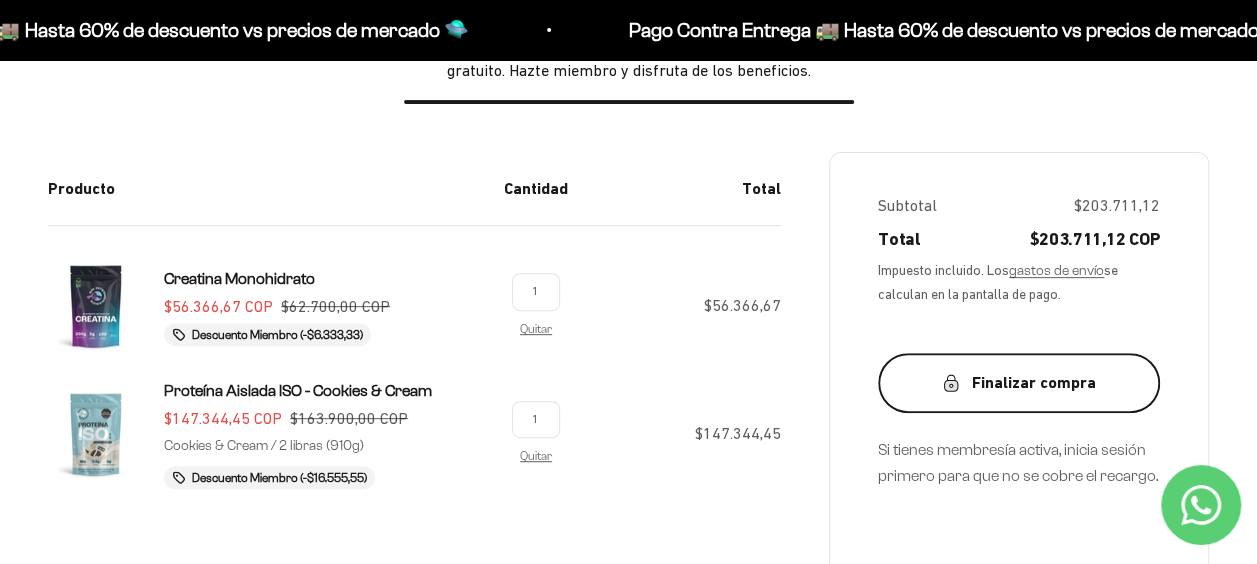 click 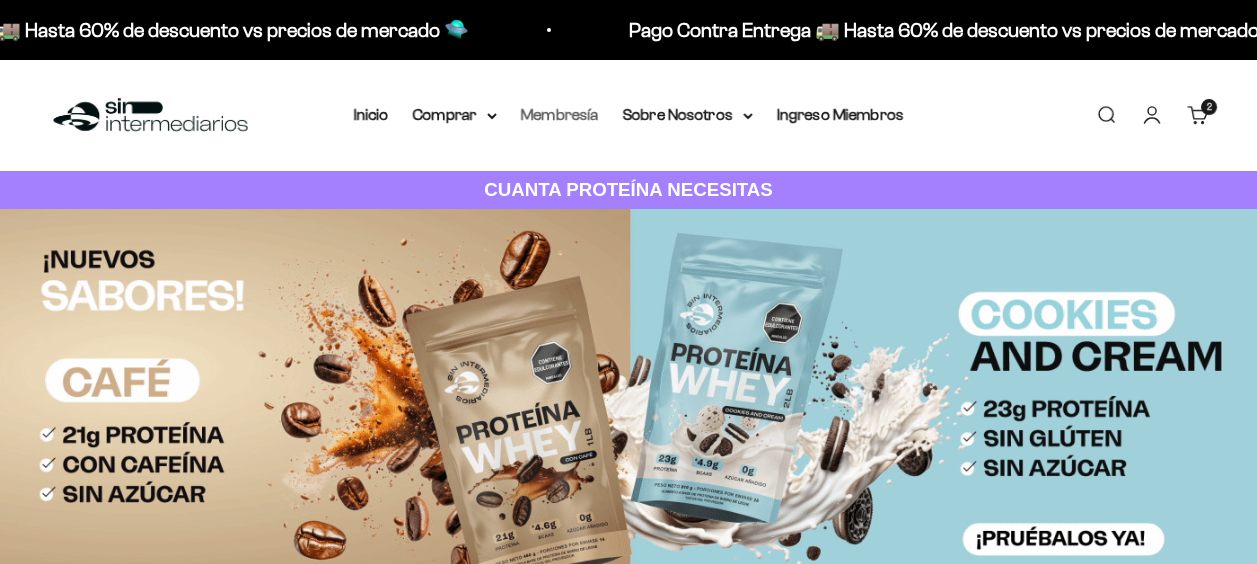 scroll, scrollTop: 0, scrollLeft: 0, axis: both 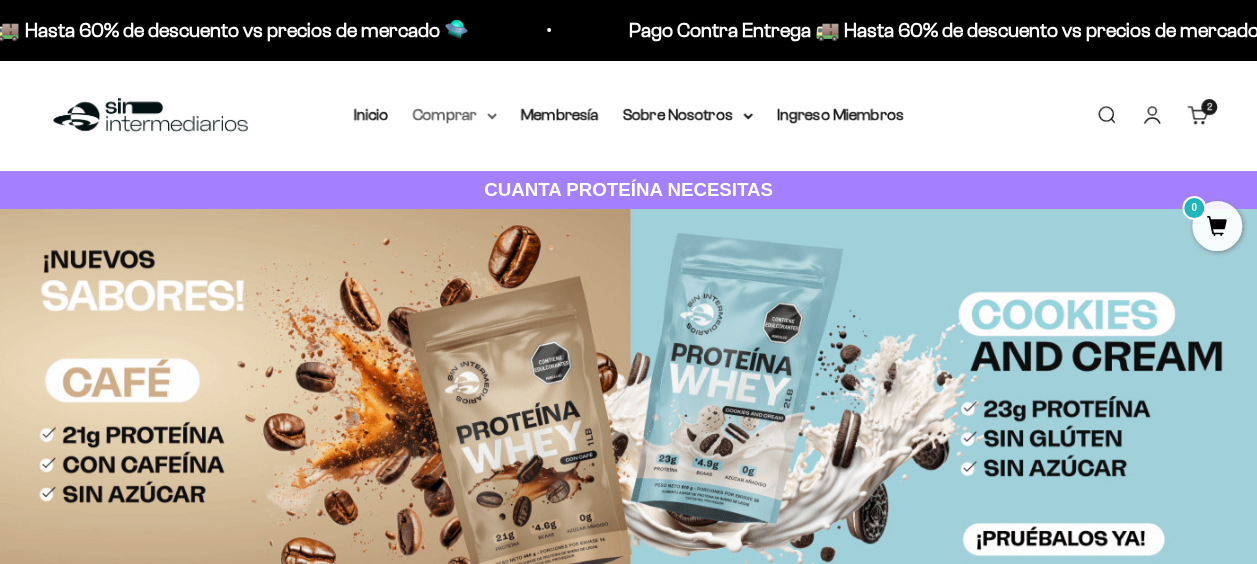 click on "Comprar" at bounding box center [455, 115] 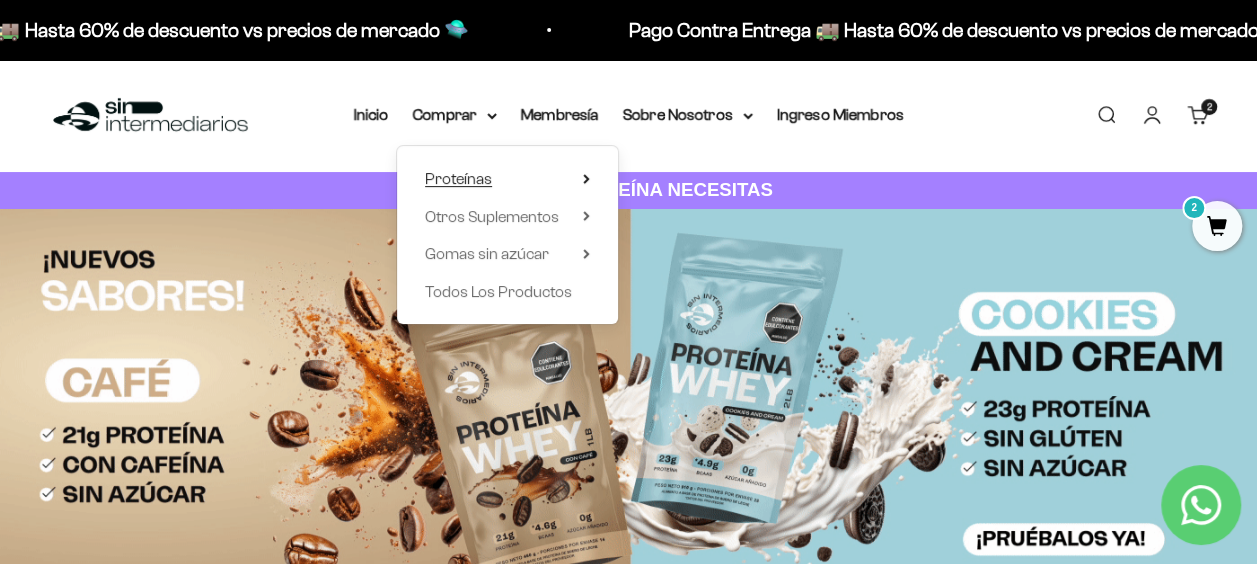 click on "Proteínas" at bounding box center [507, 179] 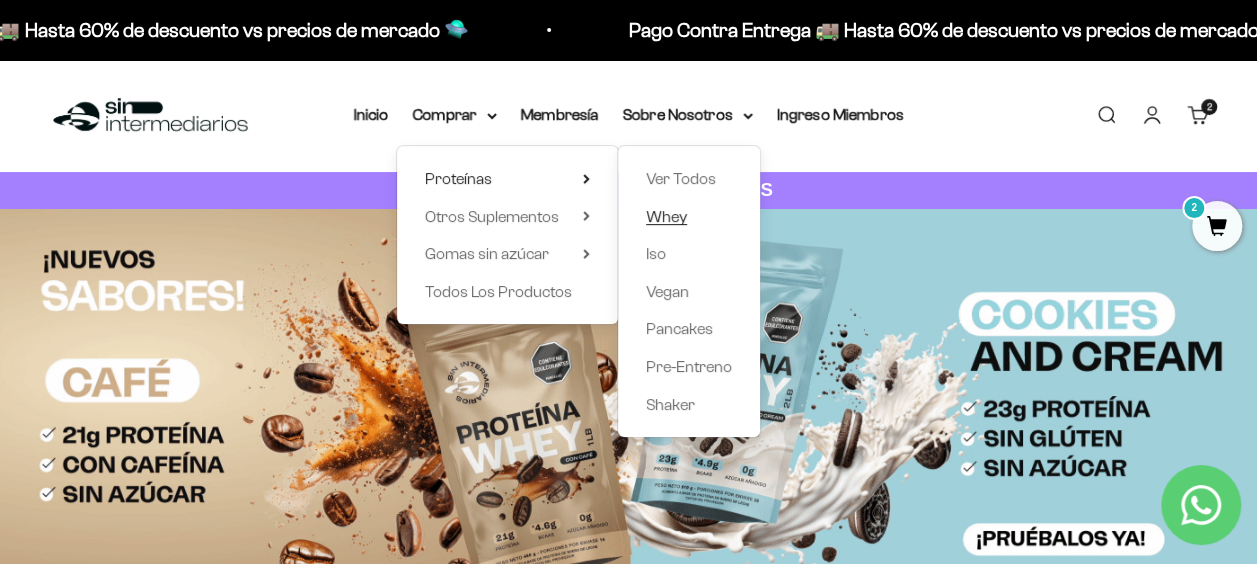 click on "Whey" at bounding box center [689, 217] 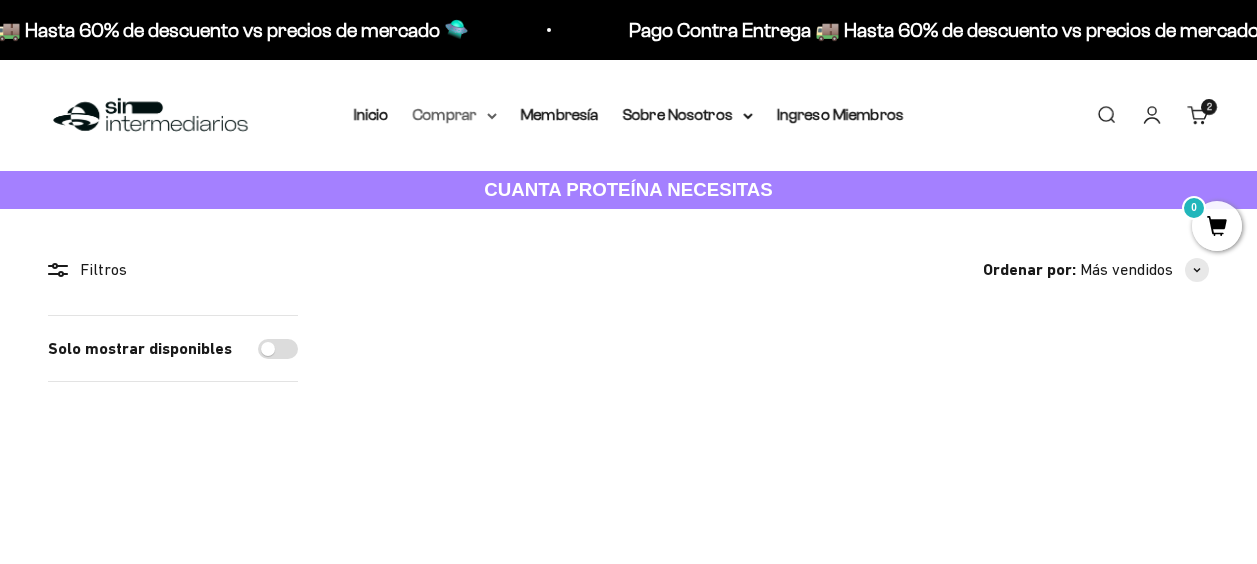 scroll, scrollTop: 0, scrollLeft: 0, axis: both 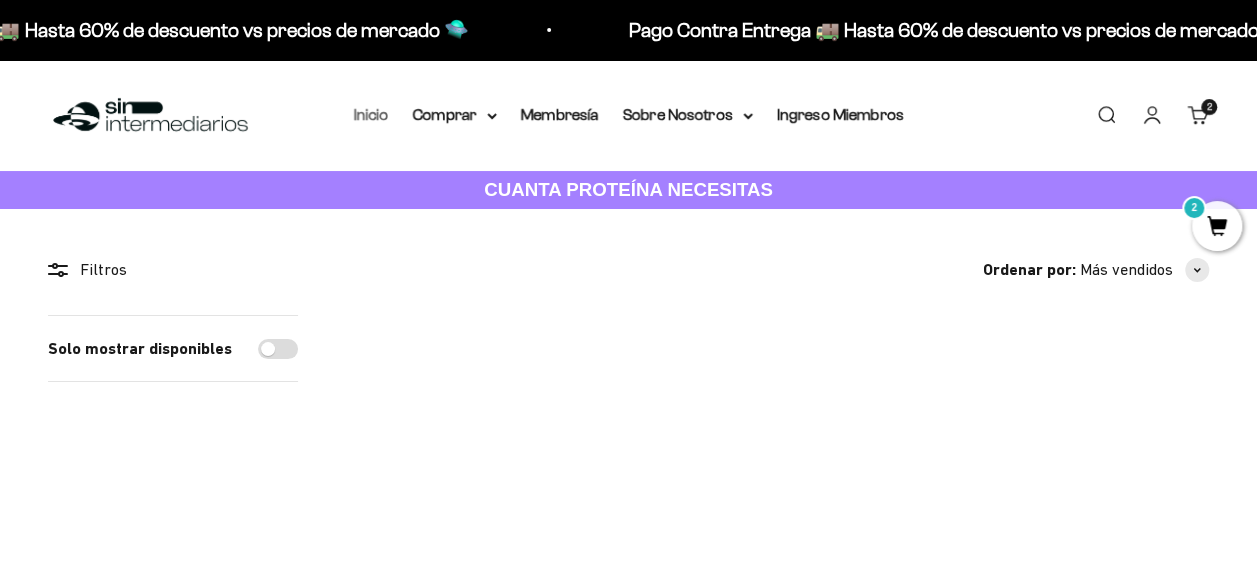 click on "Inicio" at bounding box center (371, 114) 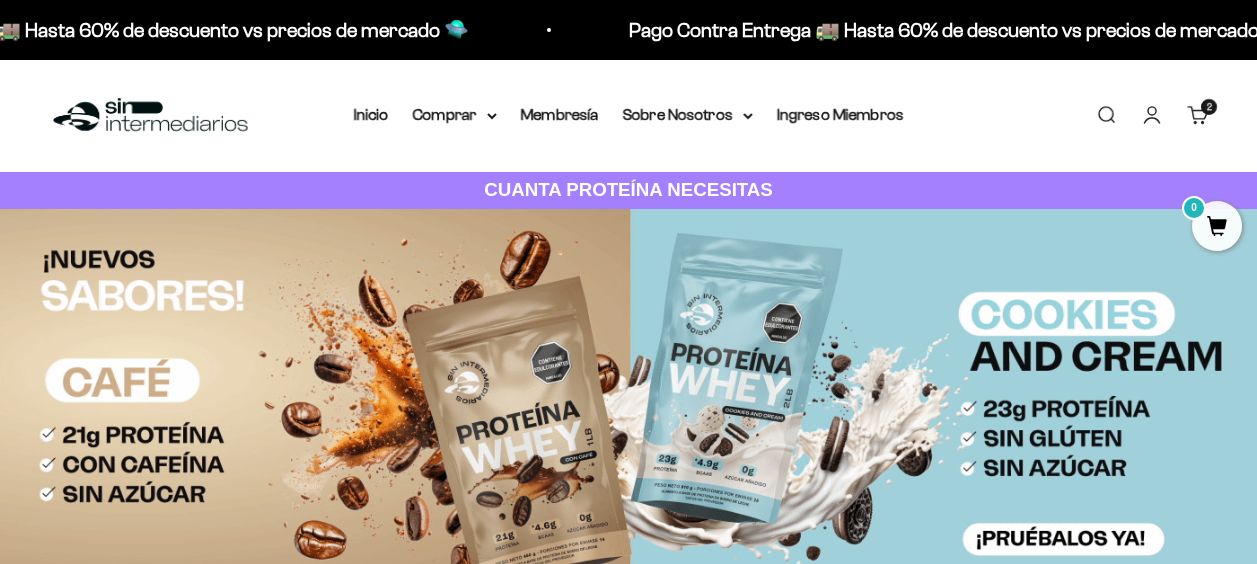 scroll, scrollTop: 0, scrollLeft: 0, axis: both 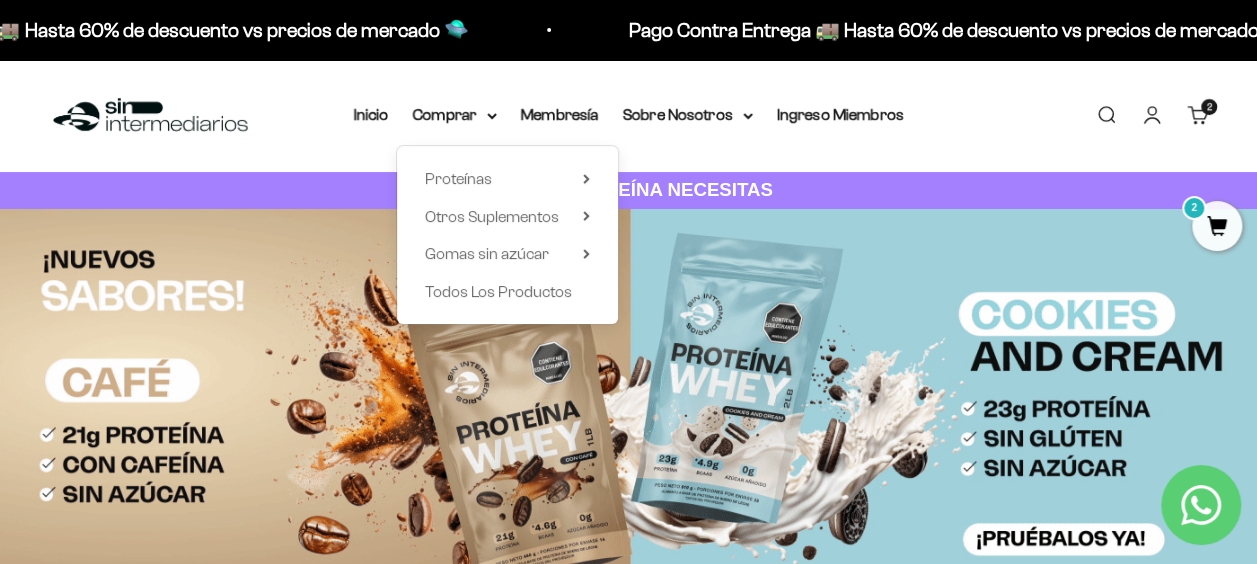 click on "Proteínas
Ver Todos
Whey
Iso
Vegan
Shaker" at bounding box center [507, 235] 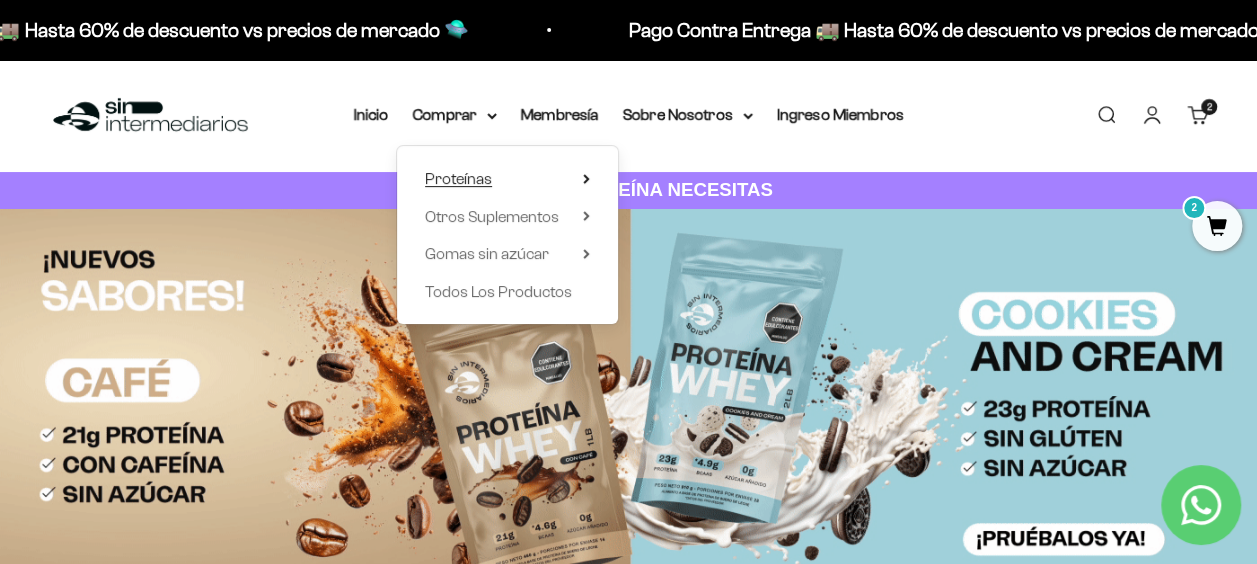 click 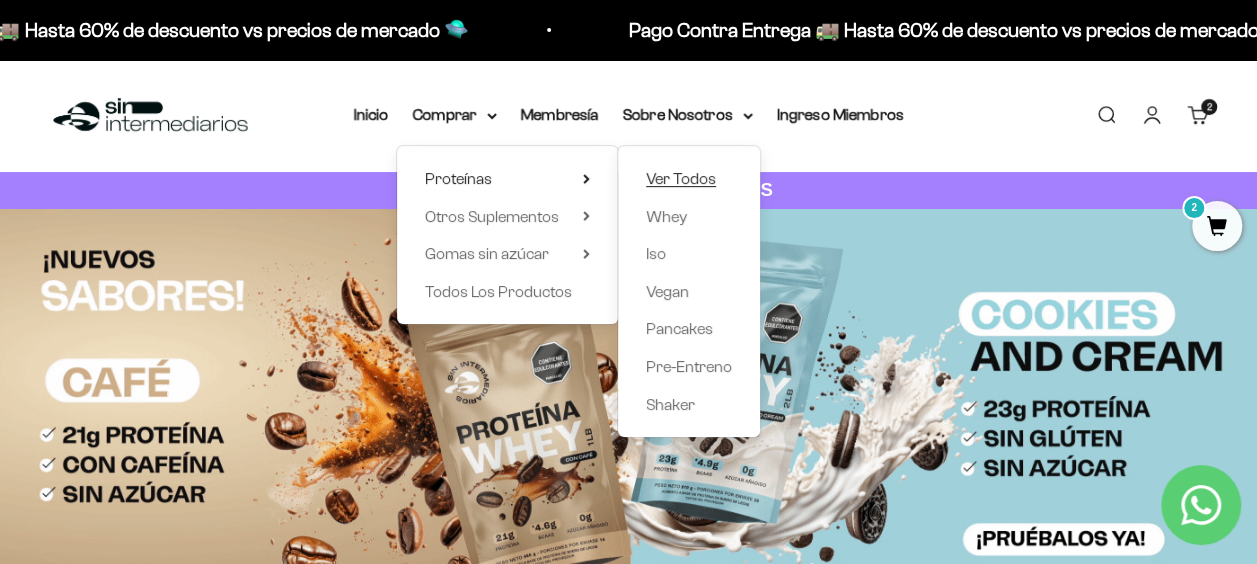 click on "Ver Todos" at bounding box center [681, 178] 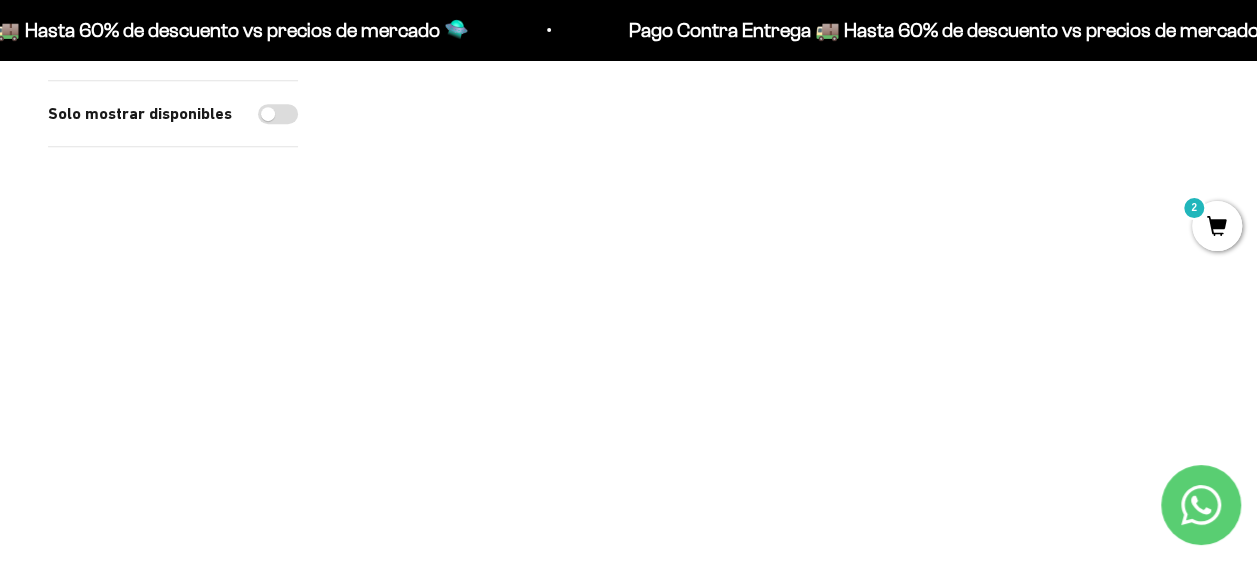 scroll, scrollTop: 200, scrollLeft: 0, axis: vertical 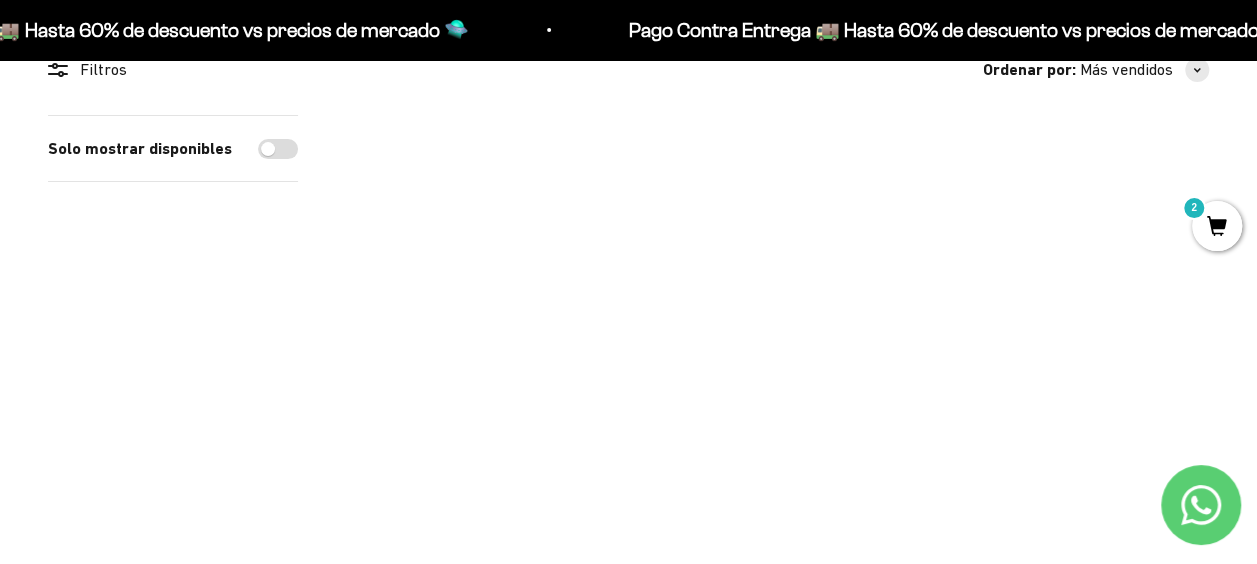 click at bounding box center (1073, 251) 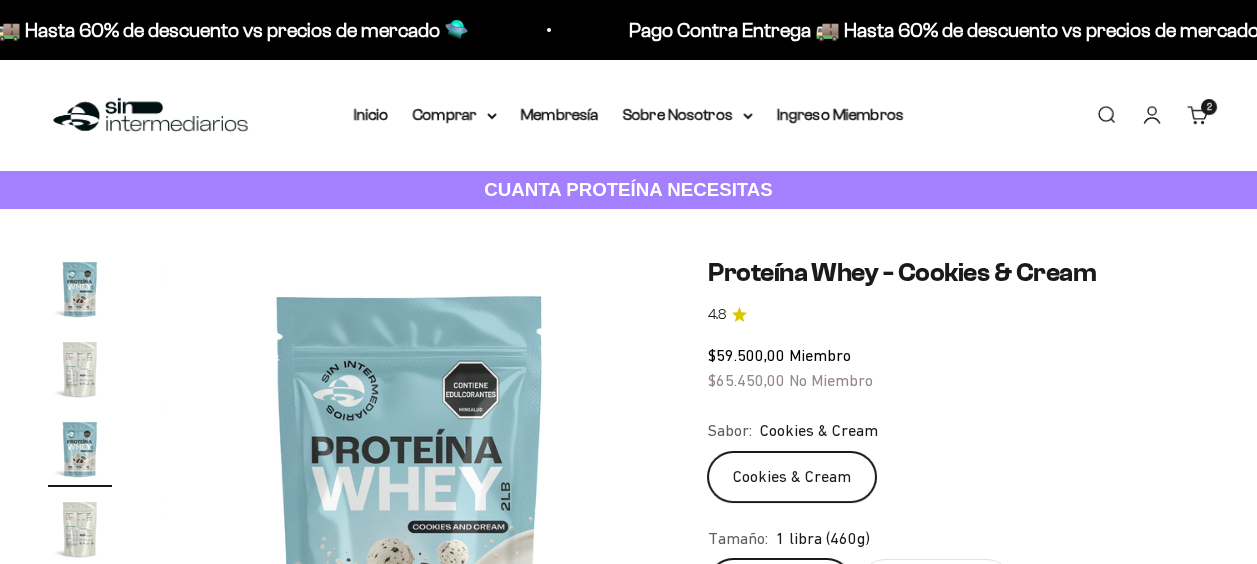 scroll, scrollTop: 0, scrollLeft: 0, axis: both 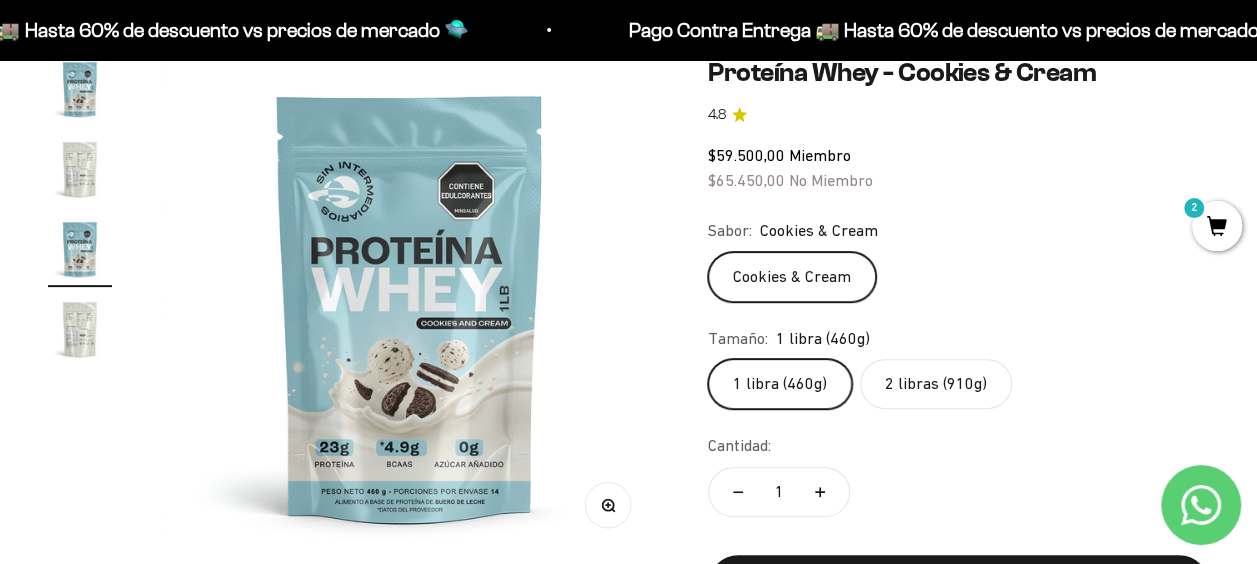 click on "2 libras (910g)" 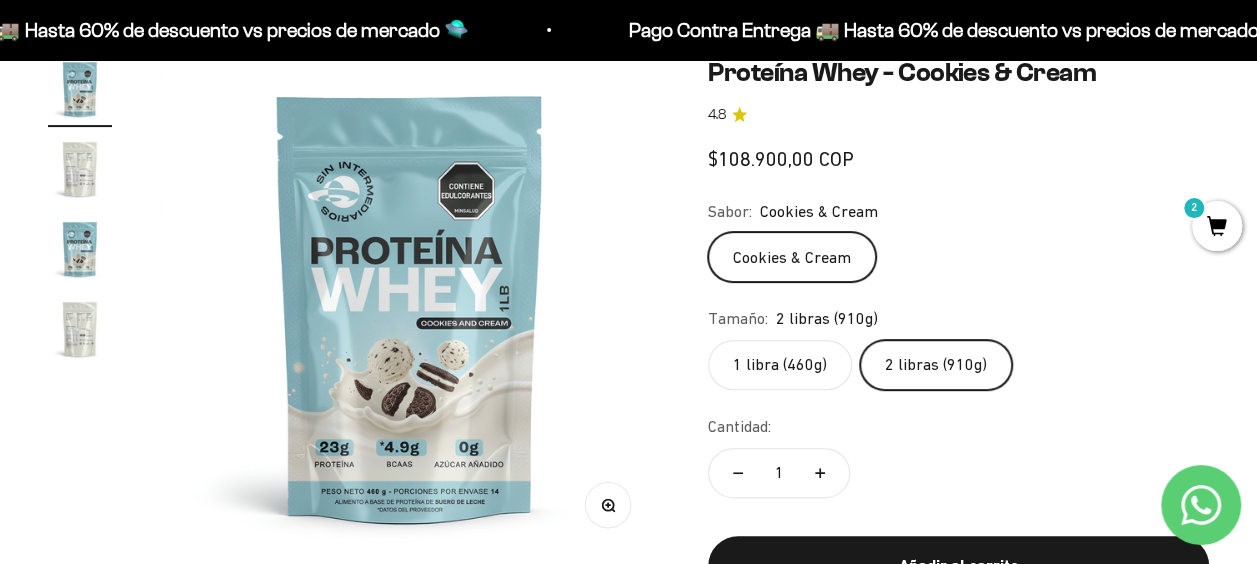 scroll, scrollTop: 0, scrollLeft: 0, axis: both 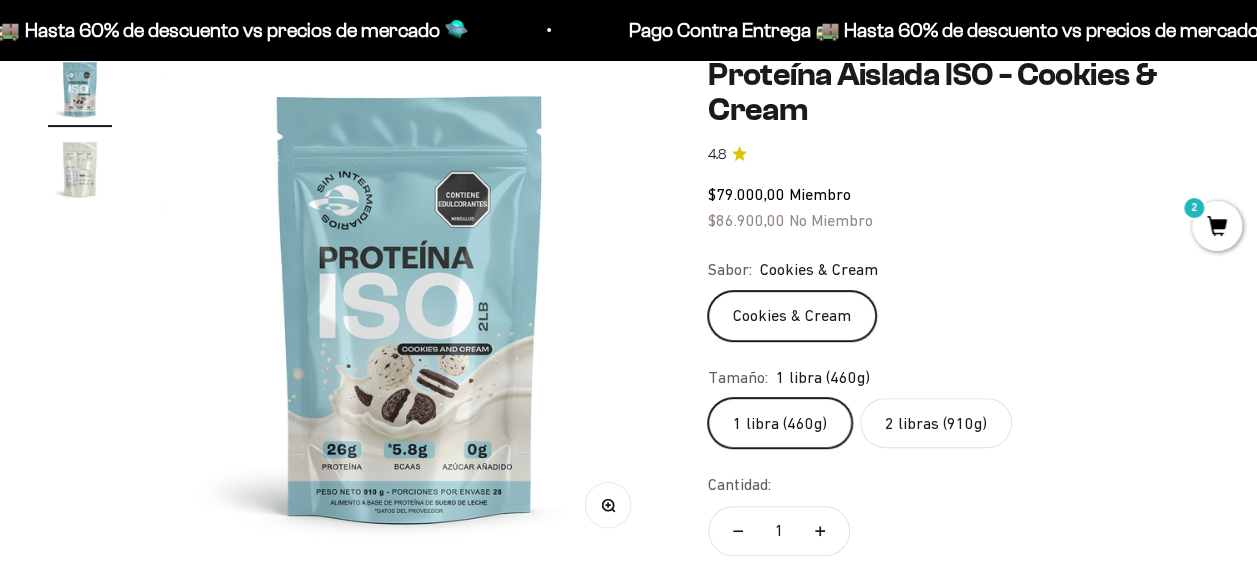 click on "2 libras (910g)" 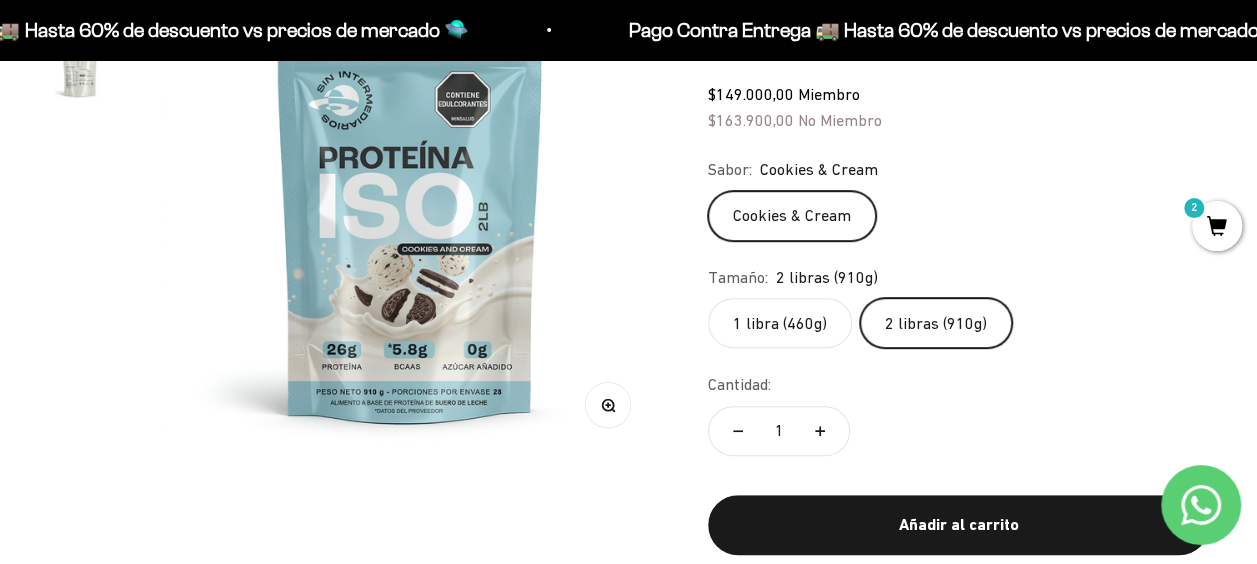 scroll, scrollTop: 200, scrollLeft: 0, axis: vertical 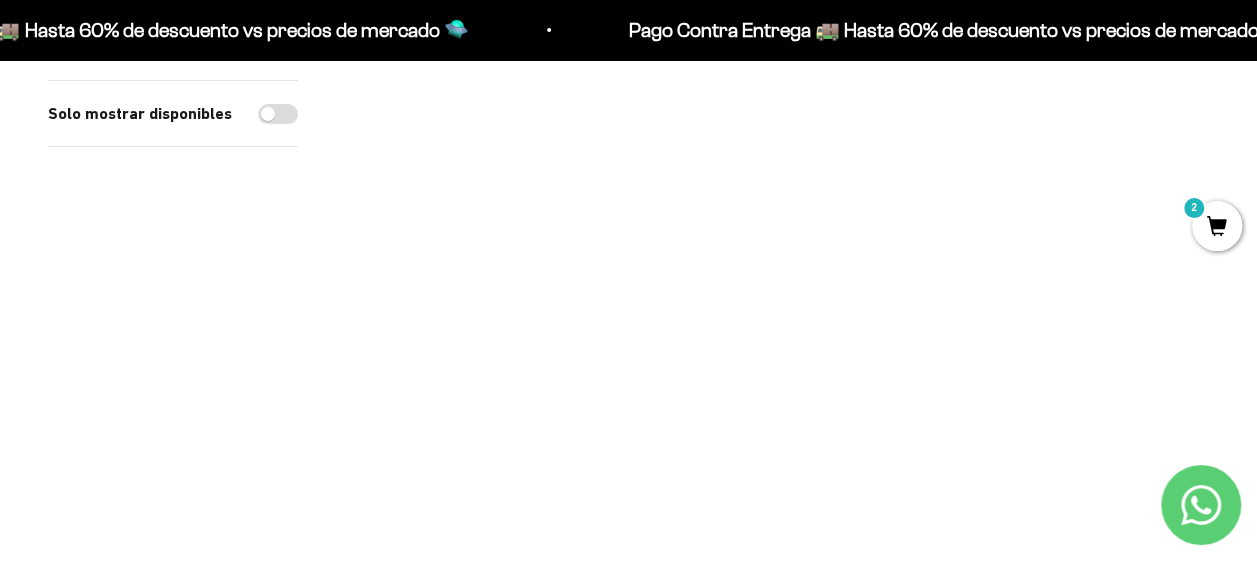 click at bounding box center [1186, 266] 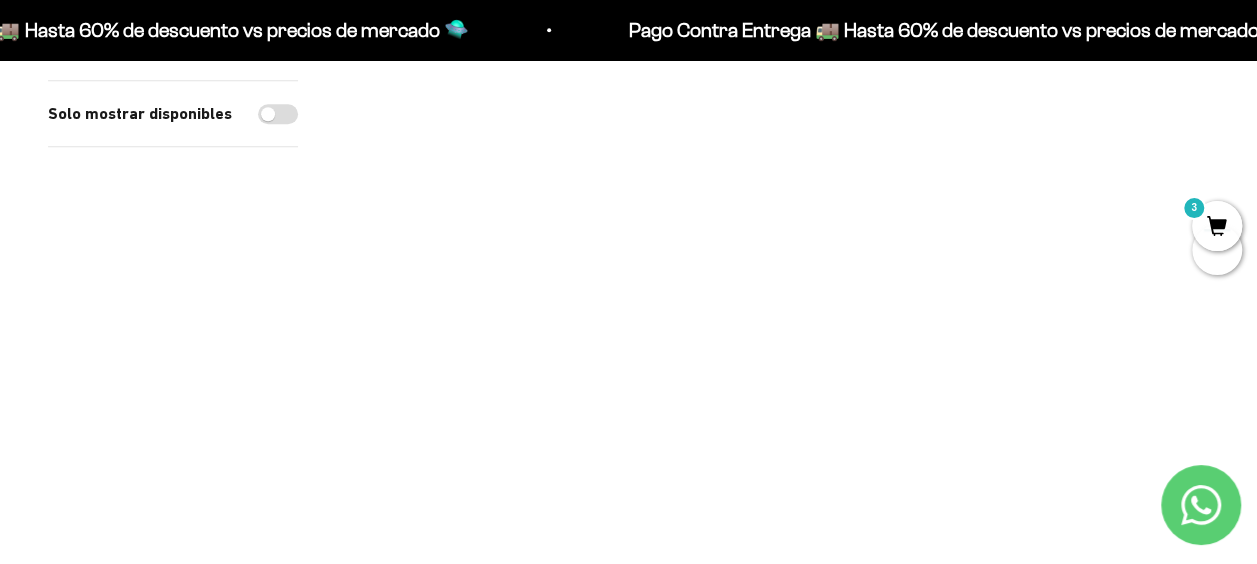 scroll, scrollTop: 600, scrollLeft: 0, axis: vertical 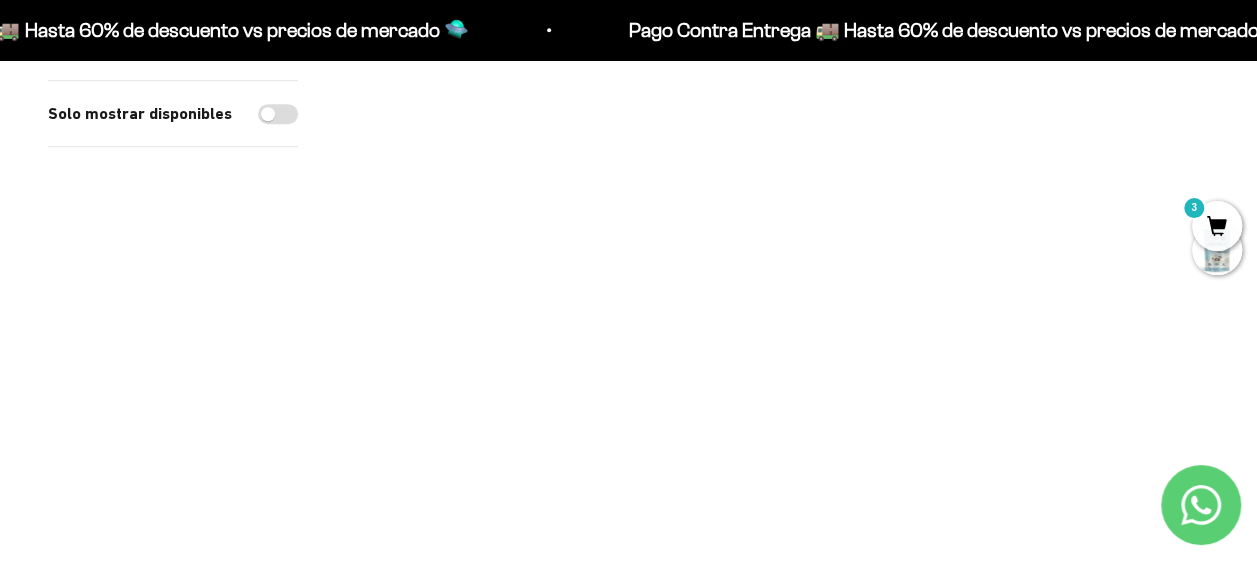 click on "3" at bounding box center (1217, 226) 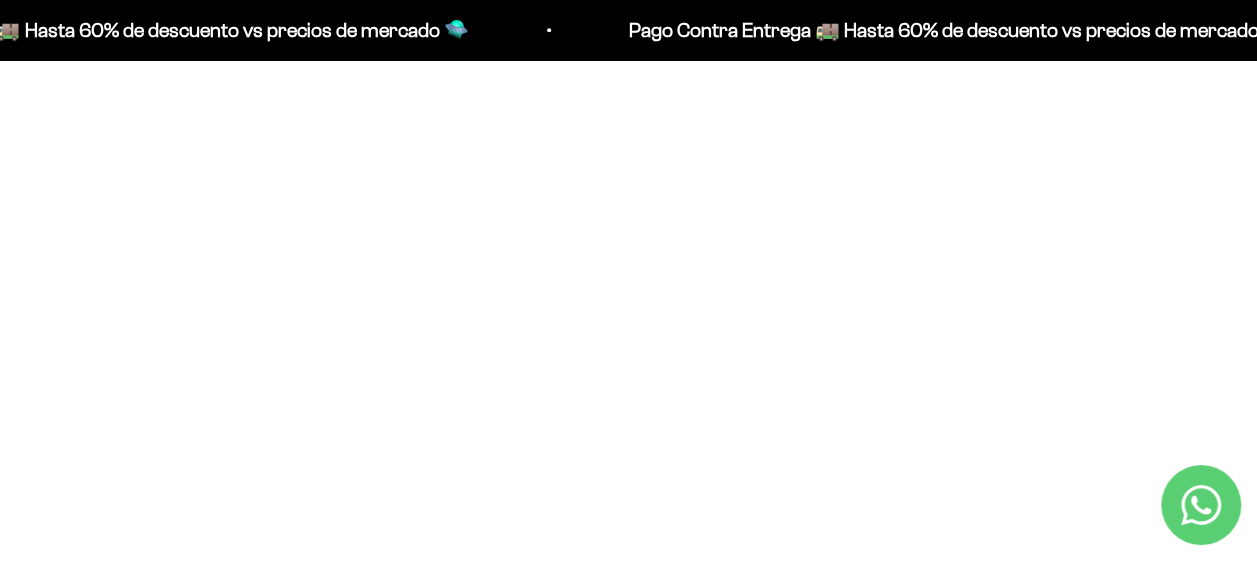 scroll, scrollTop: 1500, scrollLeft: 0, axis: vertical 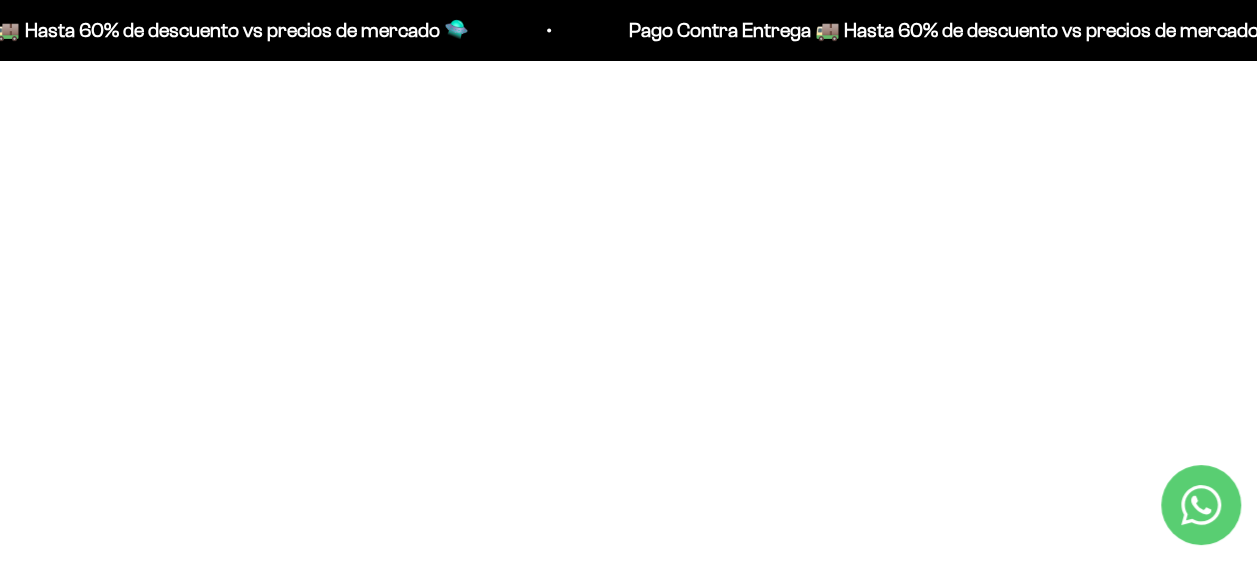 click at bounding box center (925, 109) 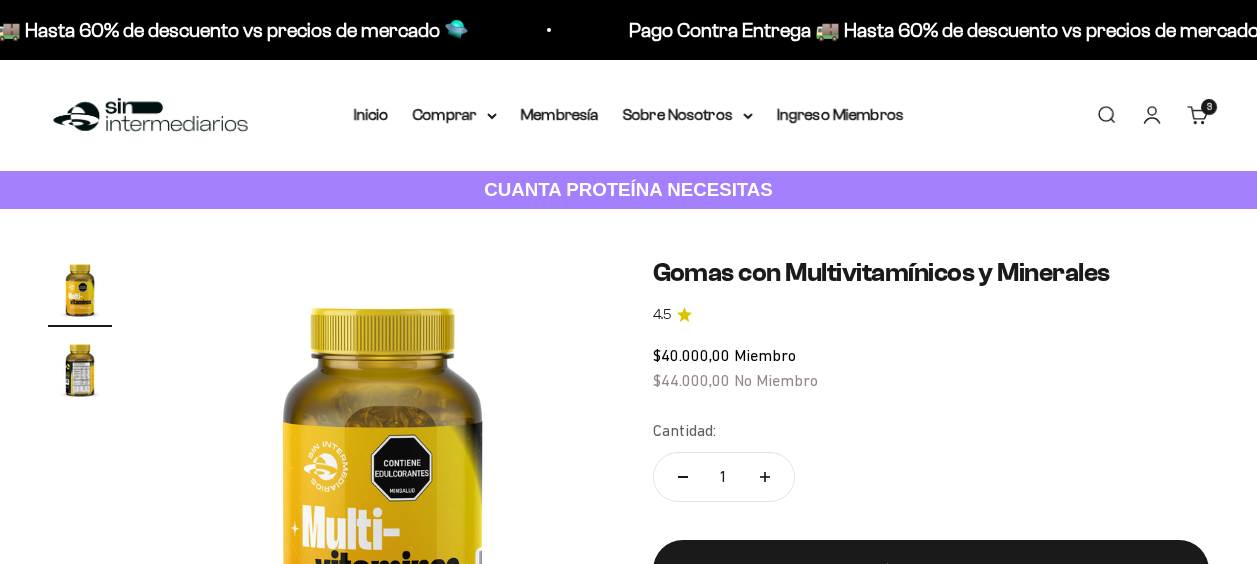 scroll, scrollTop: 0, scrollLeft: 0, axis: both 